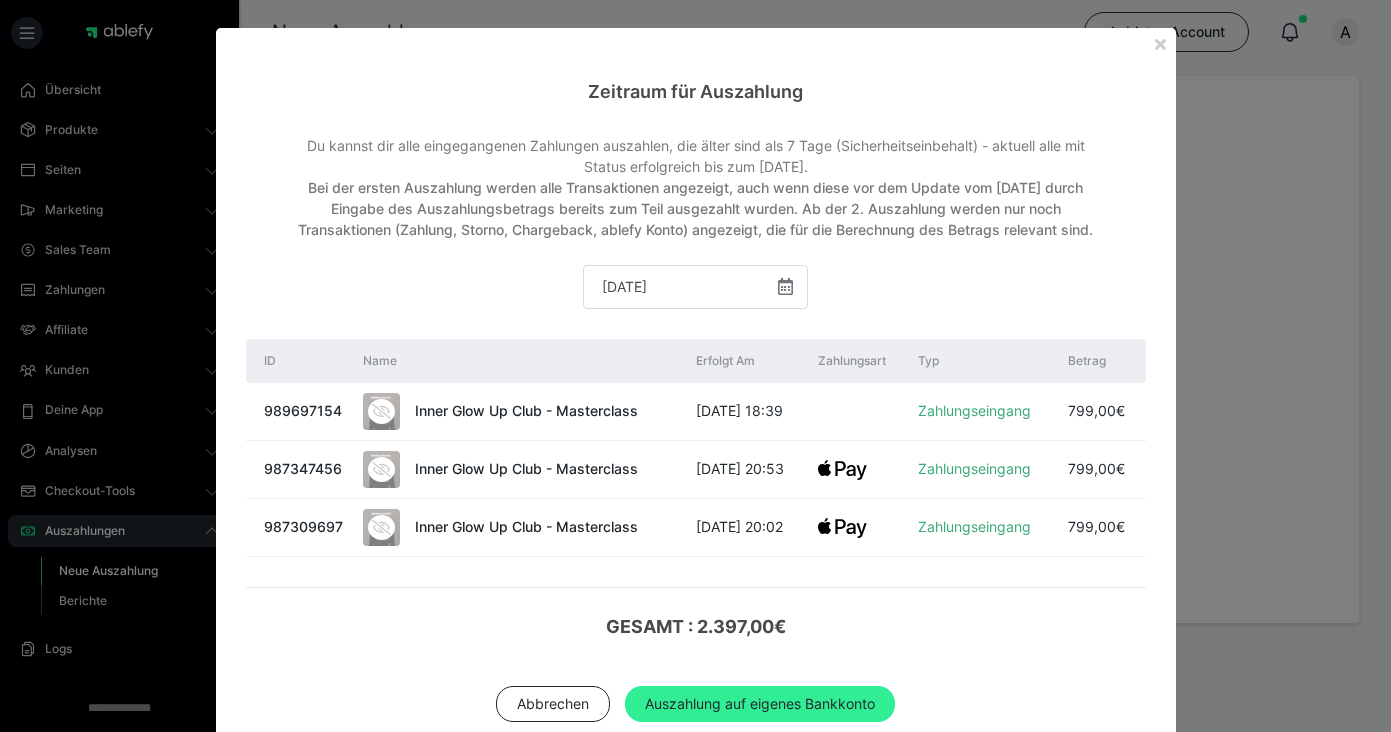 scroll, scrollTop: 0, scrollLeft: 0, axis: both 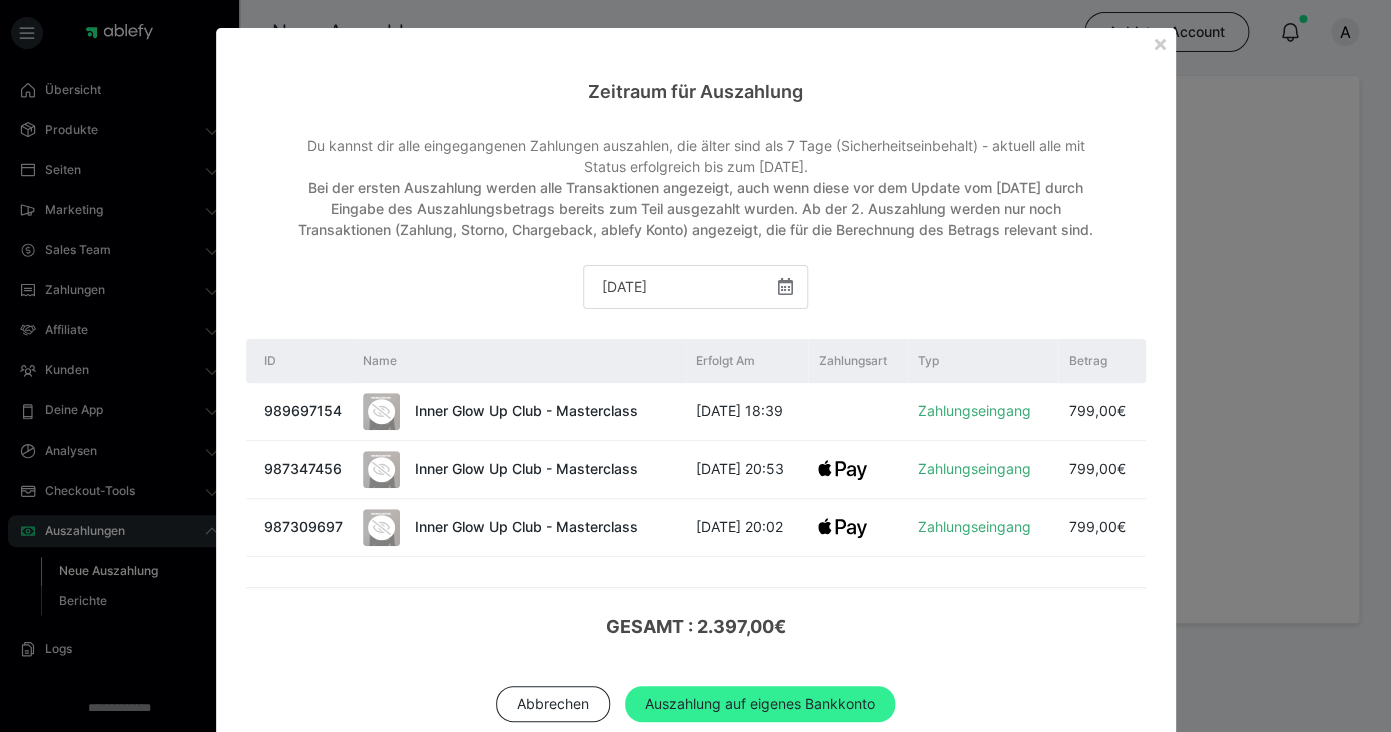 click on "Auszahlung auf eigenes Bankkonto" at bounding box center [760, 704] 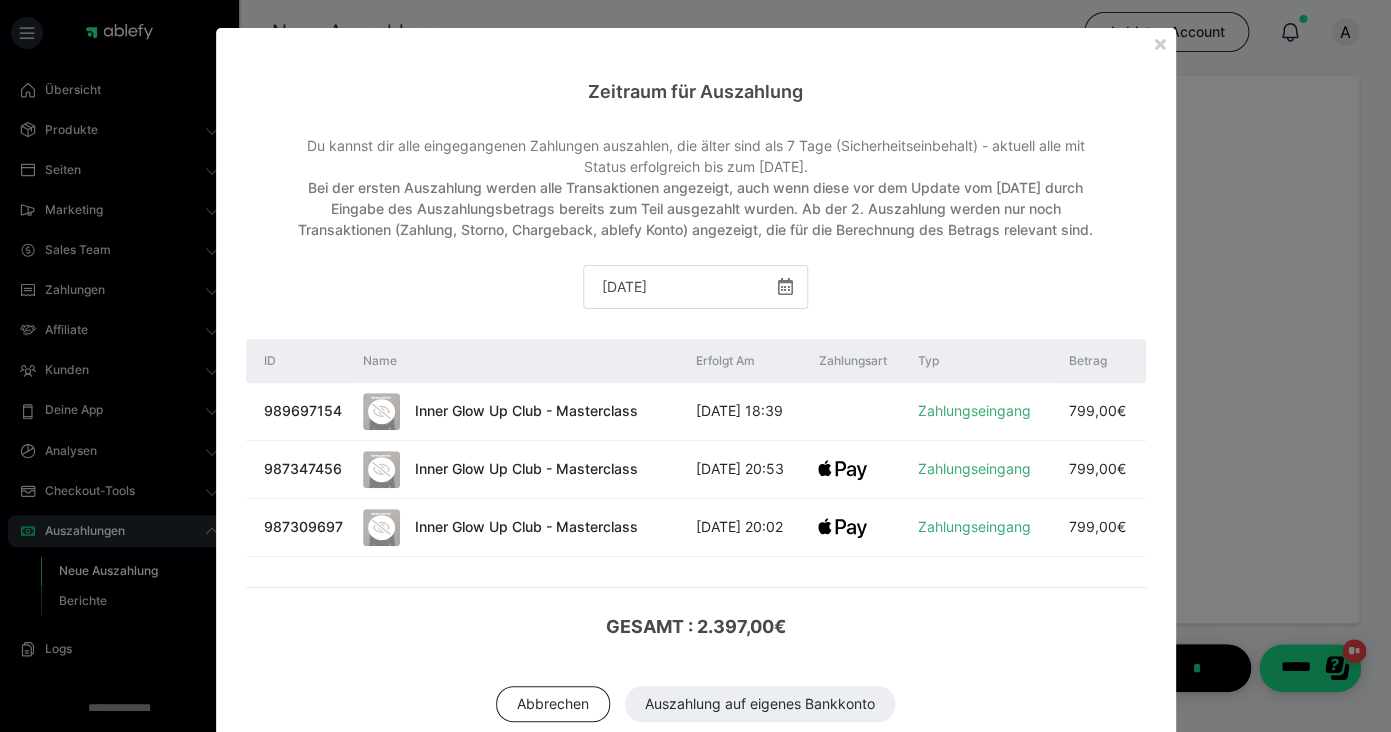 scroll, scrollTop: 0, scrollLeft: 0, axis: both 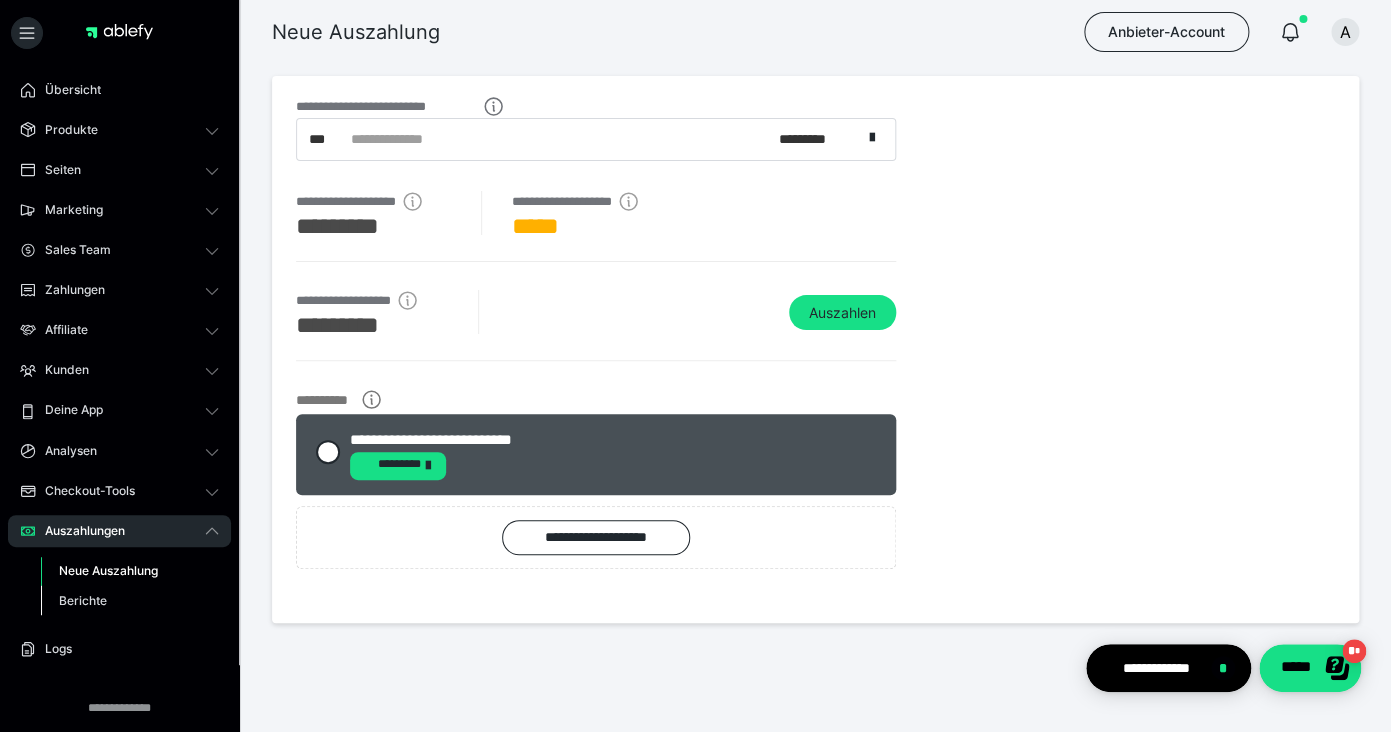 click on "Berichte" at bounding box center (130, 601) 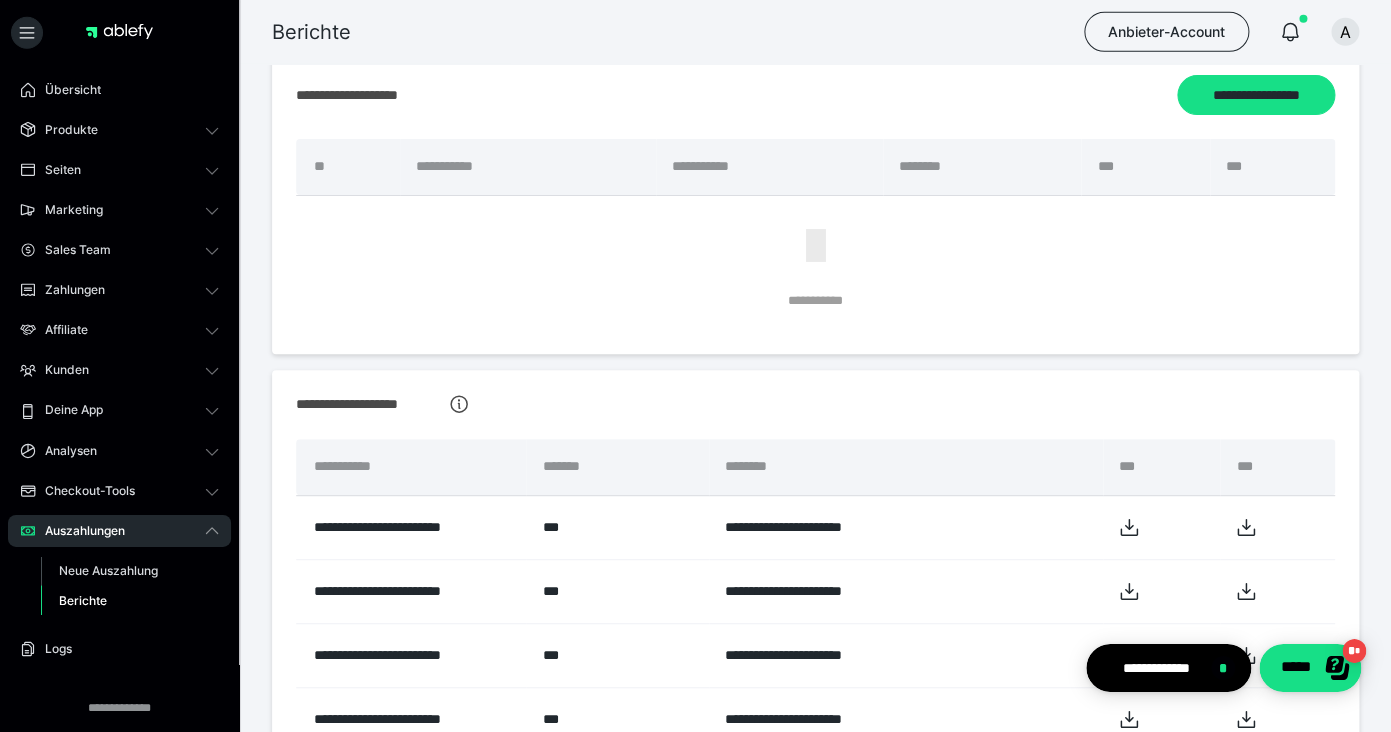 scroll, scrollTop: 0, scrollLeft: 0, axis: both 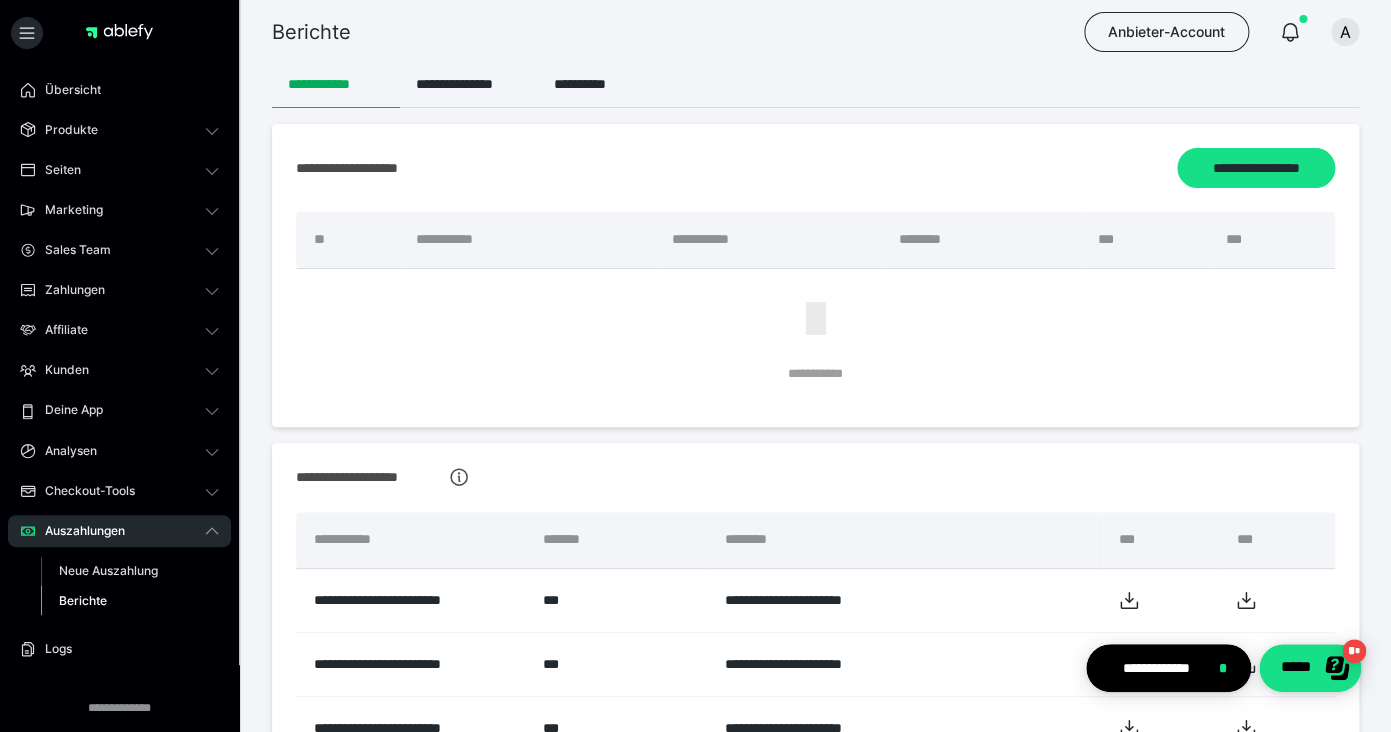 click on "Übersicht Produkte Alle Produkte Produkt-Kategorien Online-Kurs-Themes Mediathek Seiten Shop-Themes Membership-Themes ableSHARE Marketing Gutscheincodes Marketing-Tools Live-Stream-Events Content-IDs Upsell-Funnels Order Bumps Tracking-Codes E-Mail-Schnittstellen Webhooks Sales Team Sales Team Zahlungen Bestellungen Fälligkeiten Transaktionen Rechnungen & Storno-Rechnungen Teilzahlungen ablefy CONNECT Mahnwesen & Inkasso Affiliate Affiliate-Programme Affiliates Statistiken Landingpages Kunden Kunden Kurs-Zugänge Membership-Zugänge E-Ticket-Bestellungen Awards Lizenzschlüssel Deine App Analysen Analysen Analysen 3.0 Checkout-Tools Bezahlseiten-Templates Zahlungspläne Zusatzkosten Widerrufskonditionen Zusatzfelder Zusatzfeld-Antworten Steuersätze Auszahlungen Neue Auszahlung Berichte Logs Einstellungen" at bounding box center (119, 449) 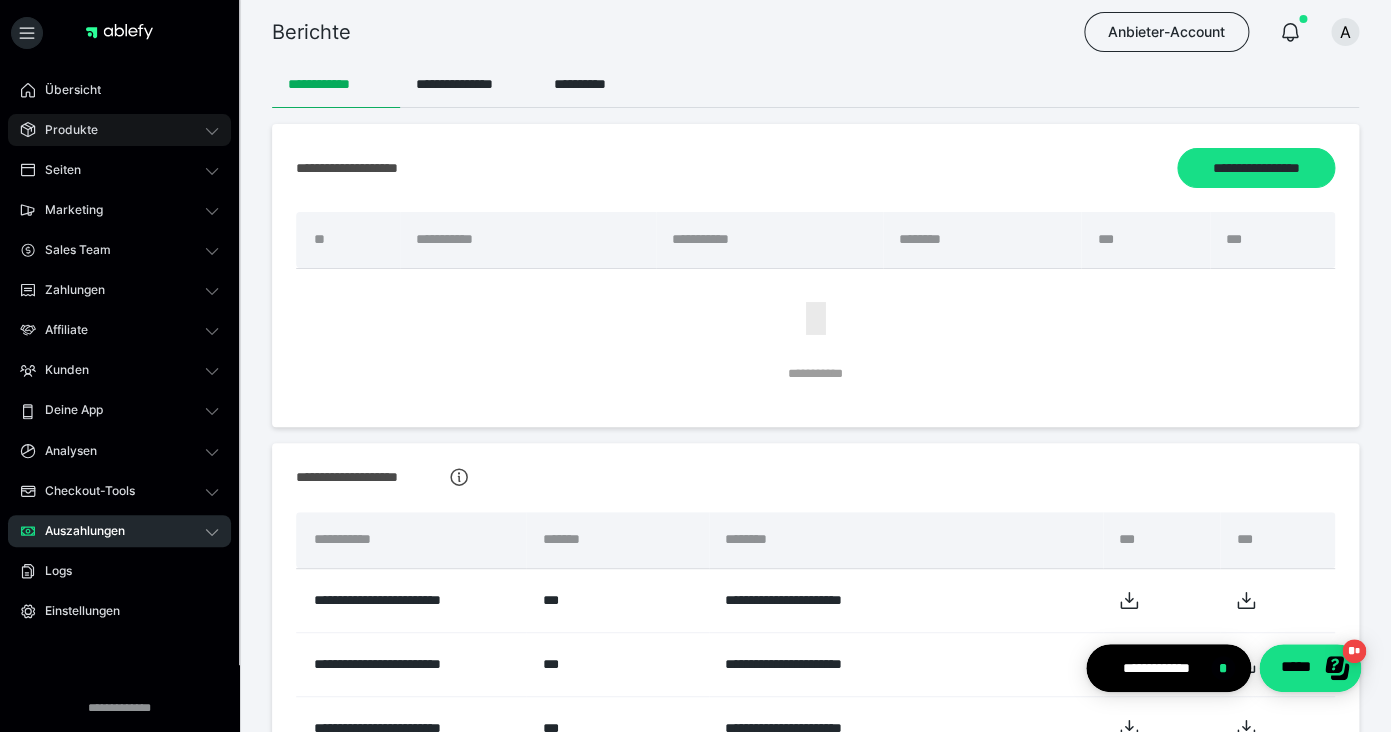 click on "Produkte" at bounding box center [119, 130] 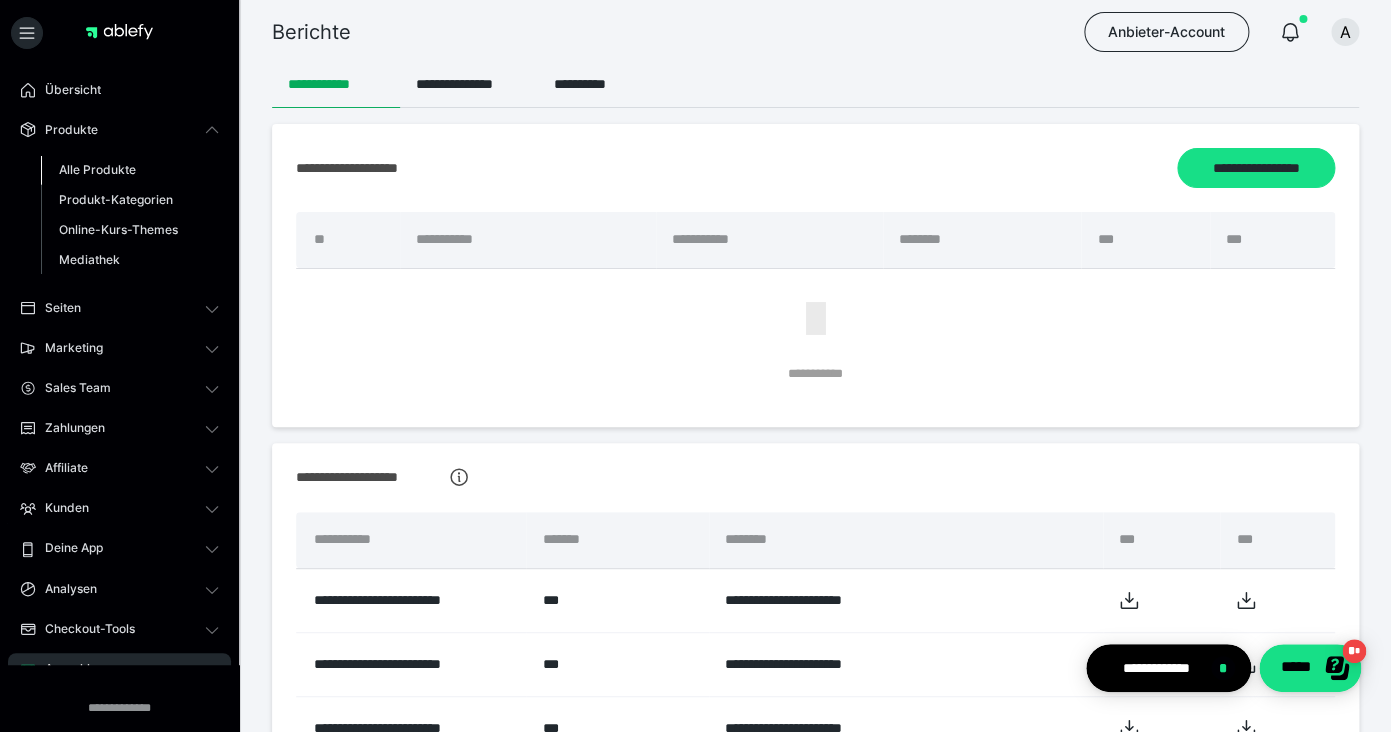 click on "Alle Produkte" at bounding box center [97, 169] 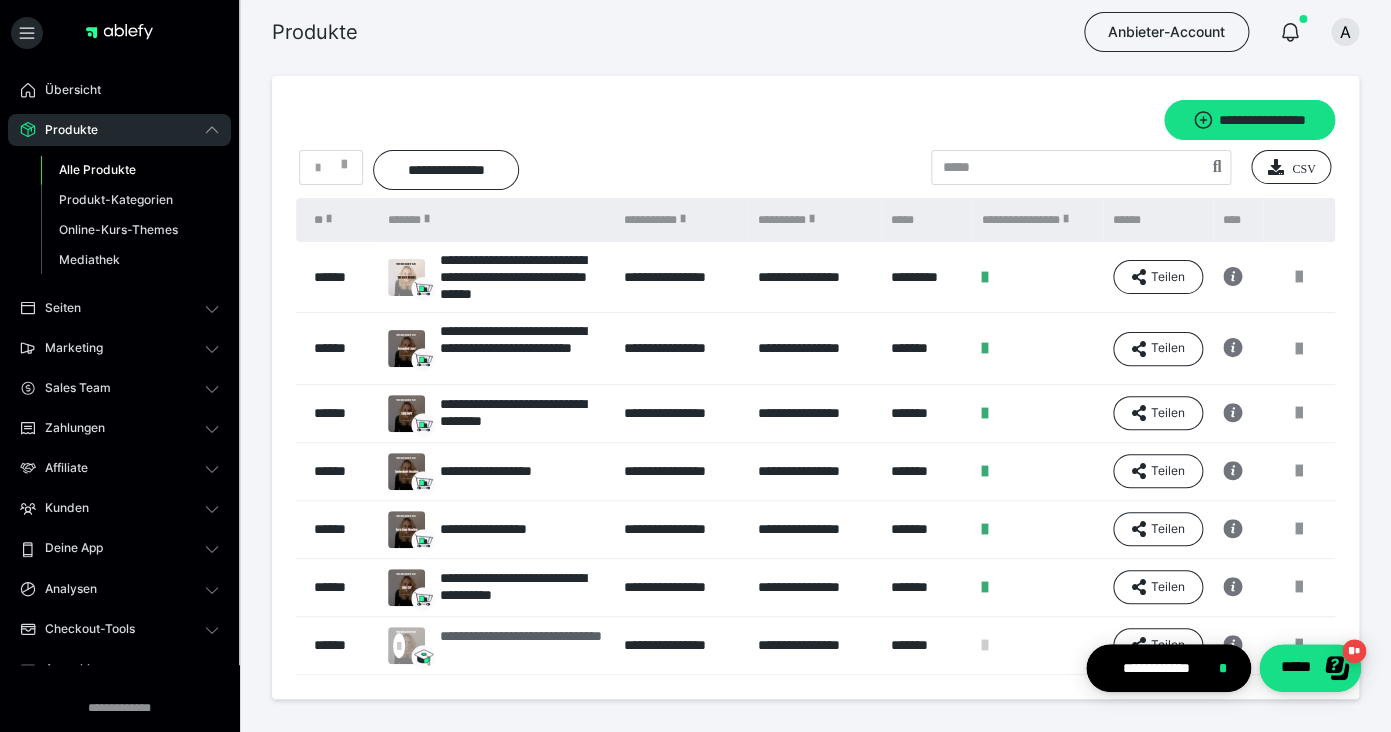click on "**********" at bounding box center [522, 645] 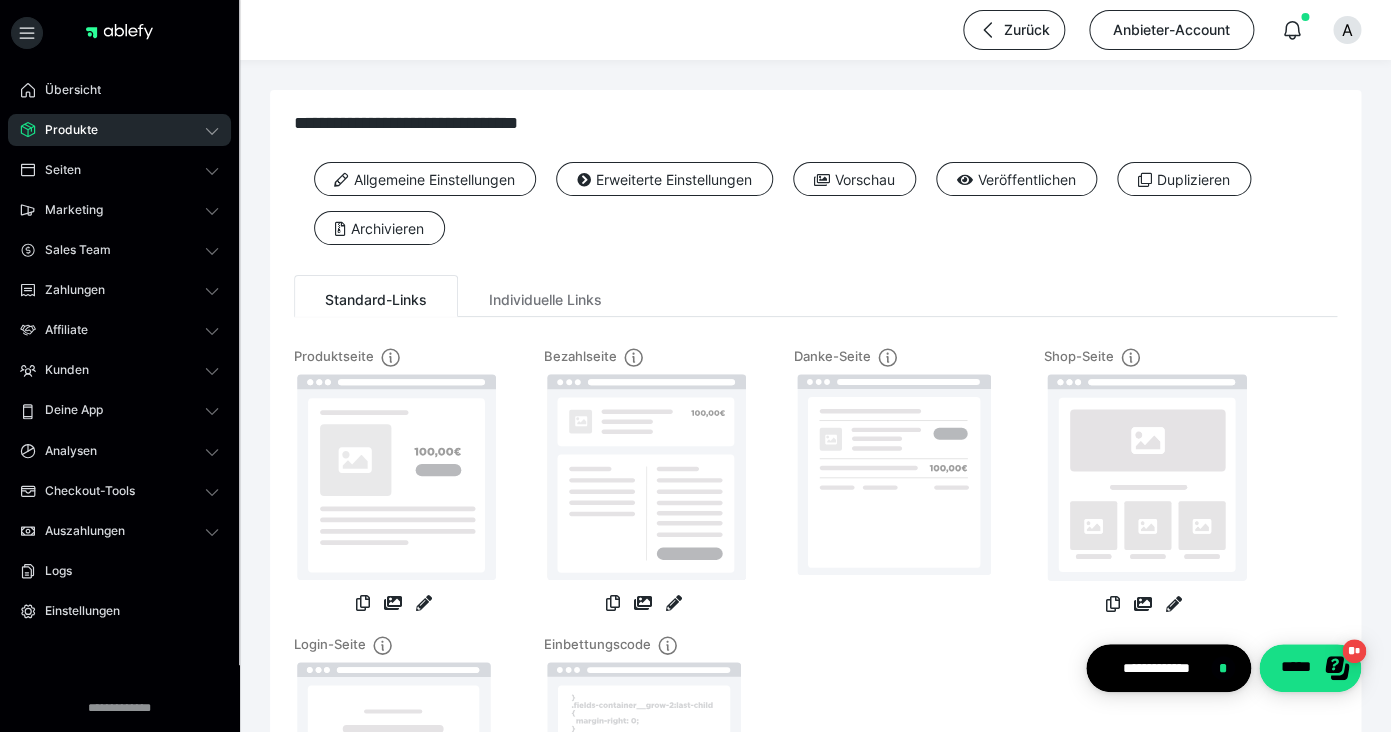 click at bounding box center (424, 605) 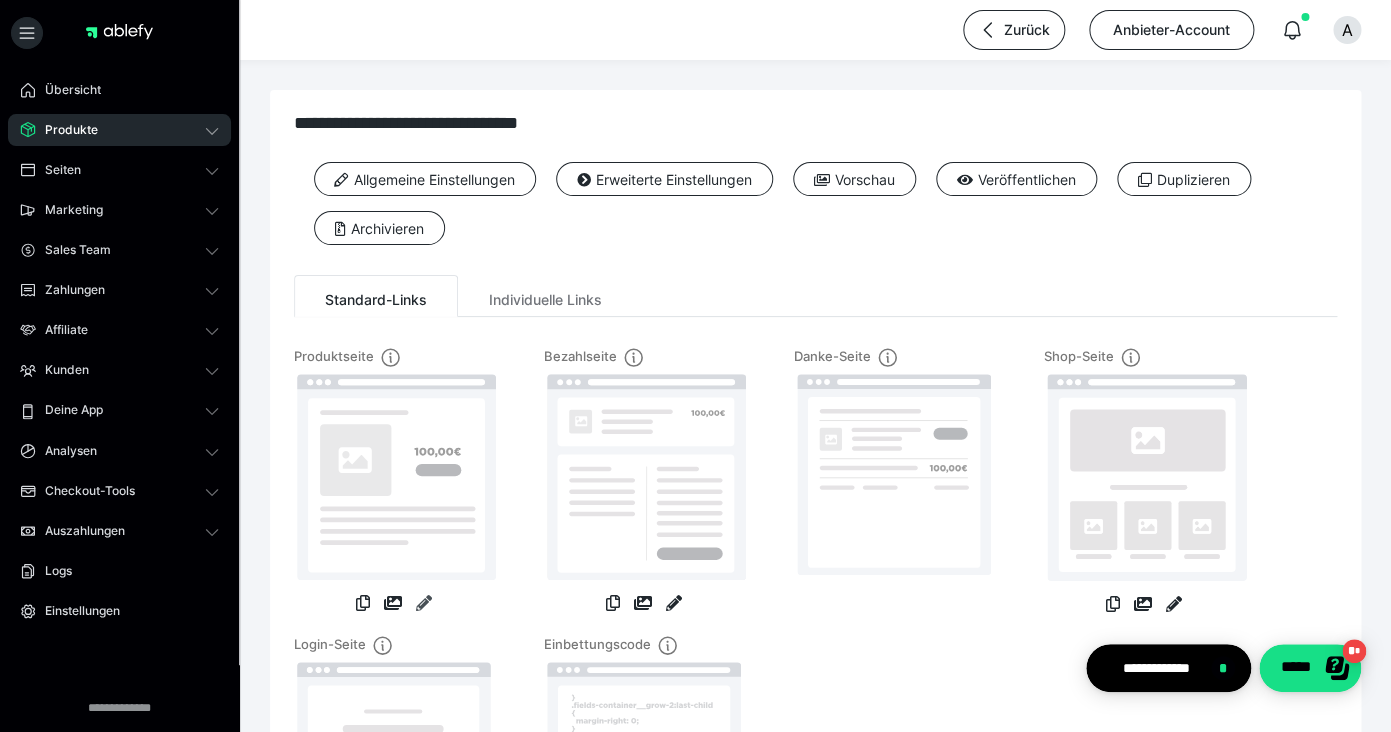 click at bounding box center [424, 603] 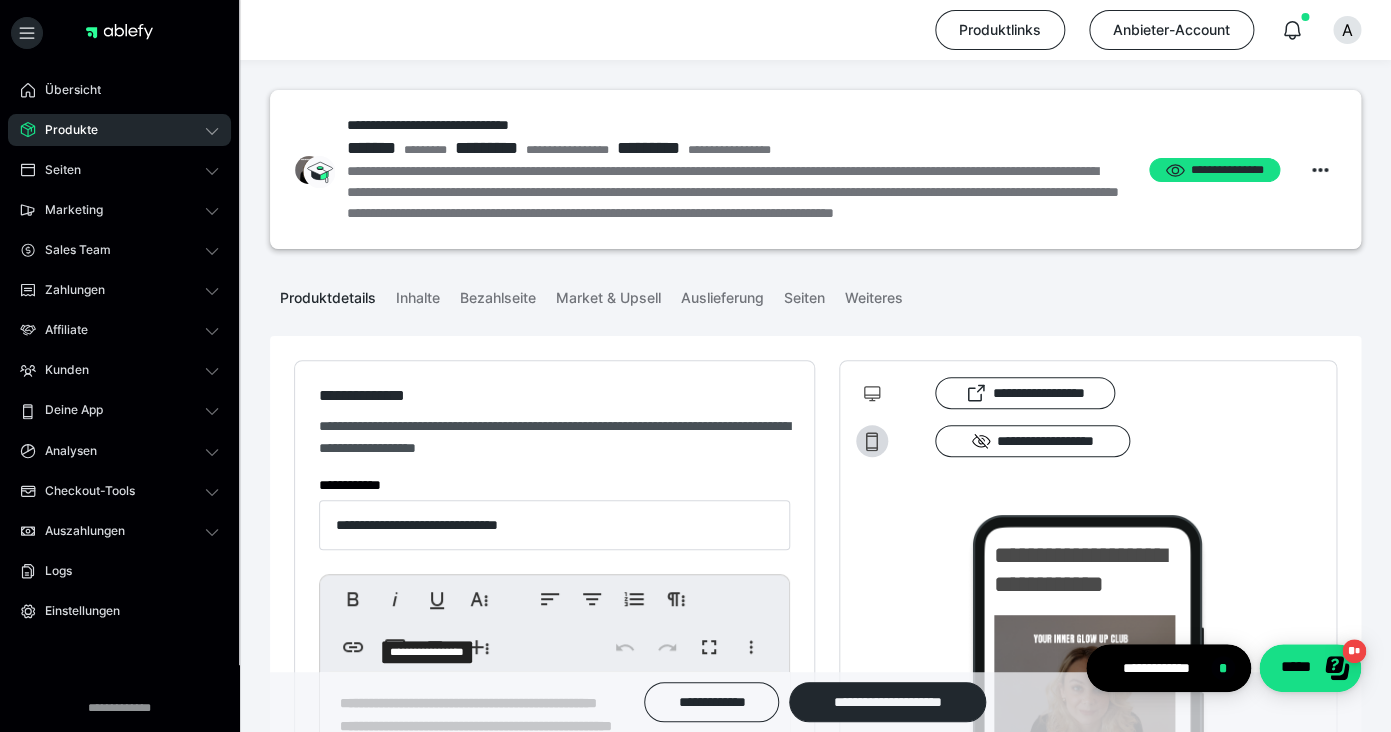 type on "**********" 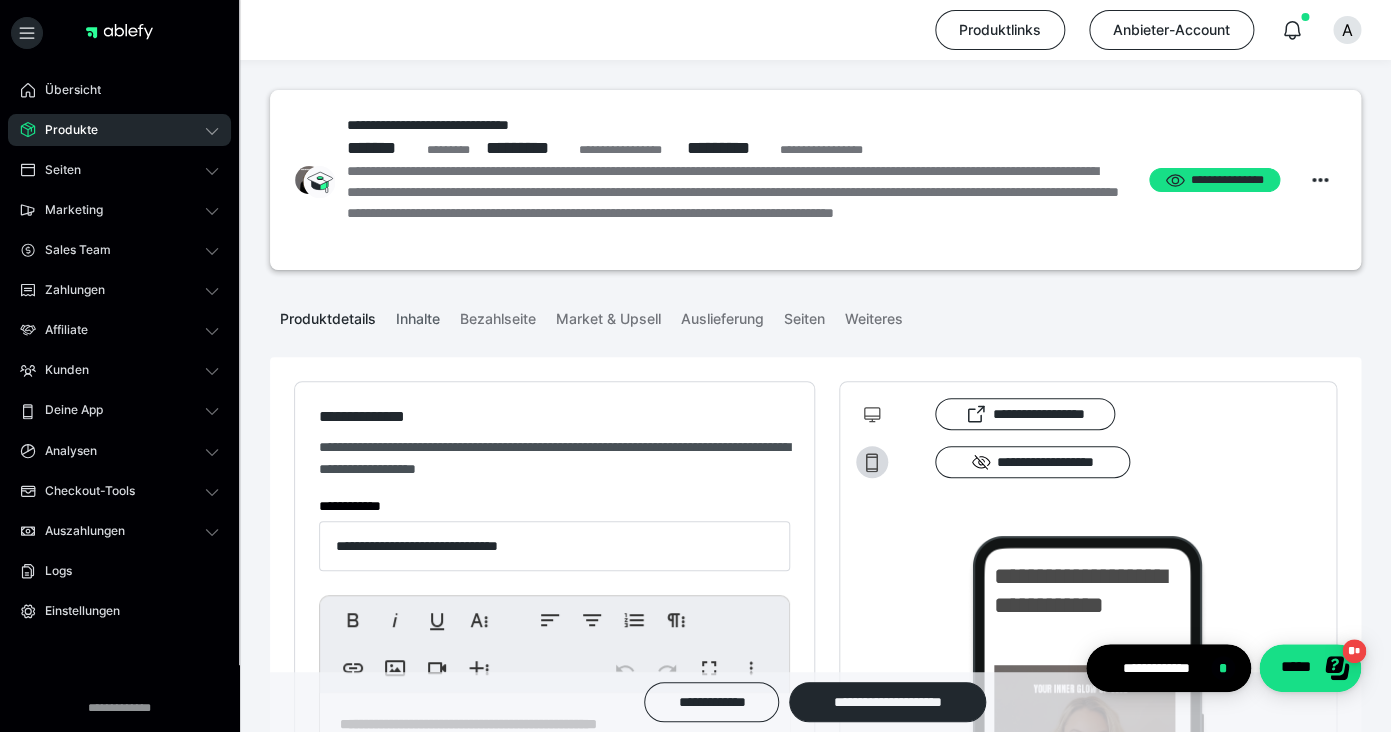 click on "Inhalte" at bounding box center [418, 315] 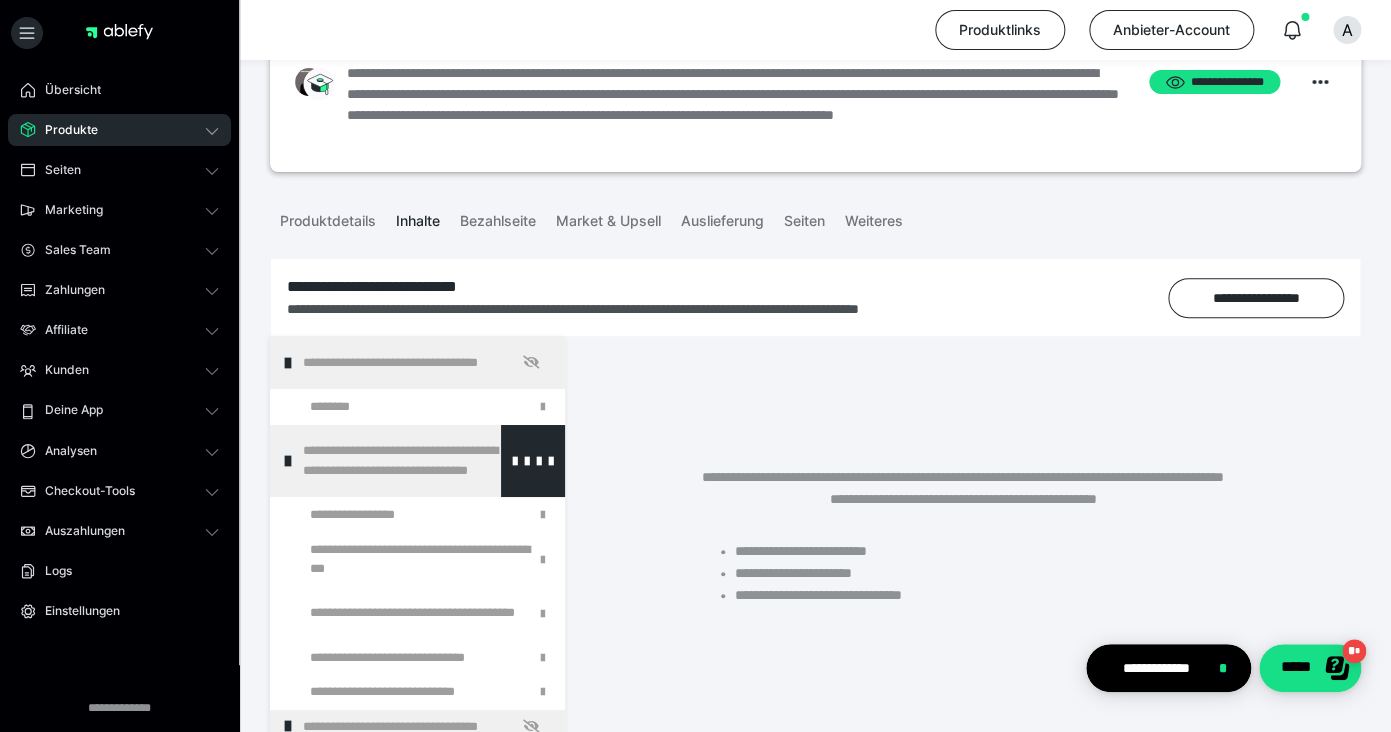 scroll, scrollTop: 111, scrollLeft: 0, axis: vertical 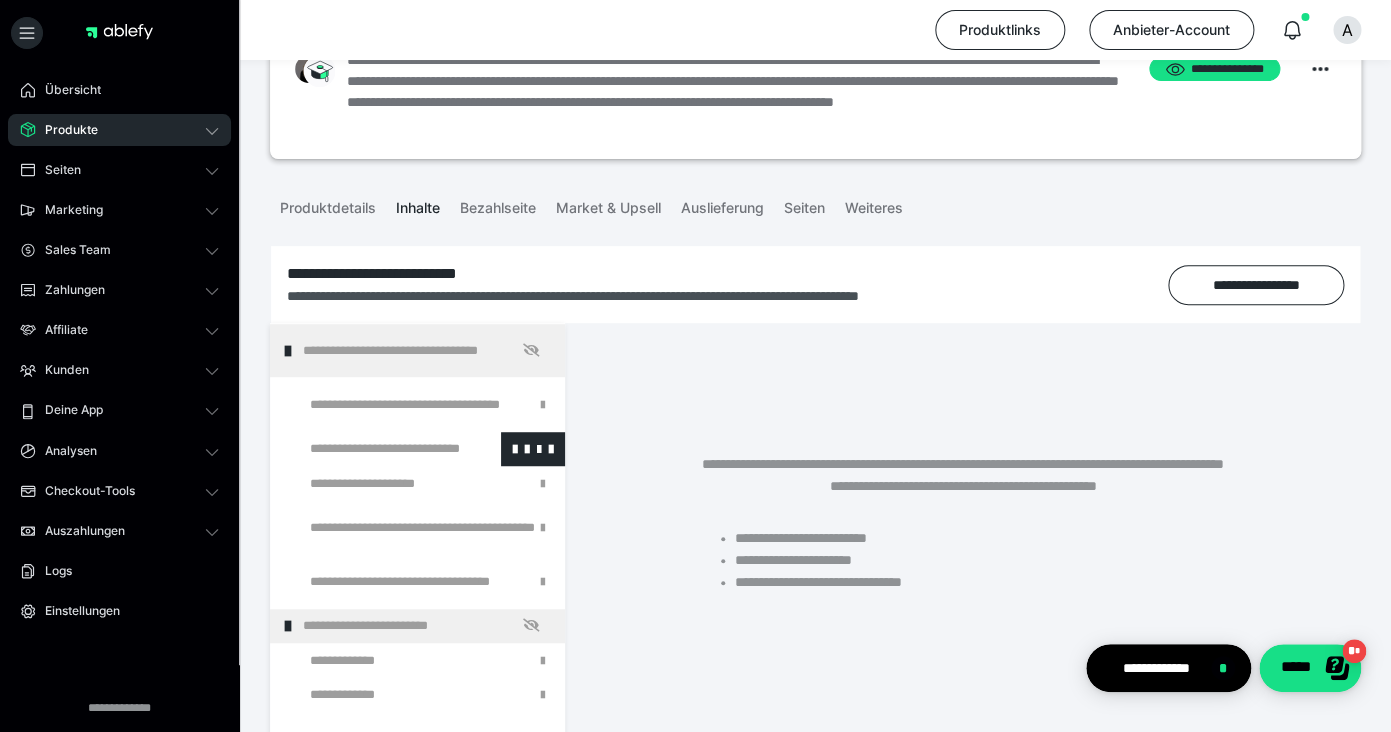 click at bounding box center (375, 449) 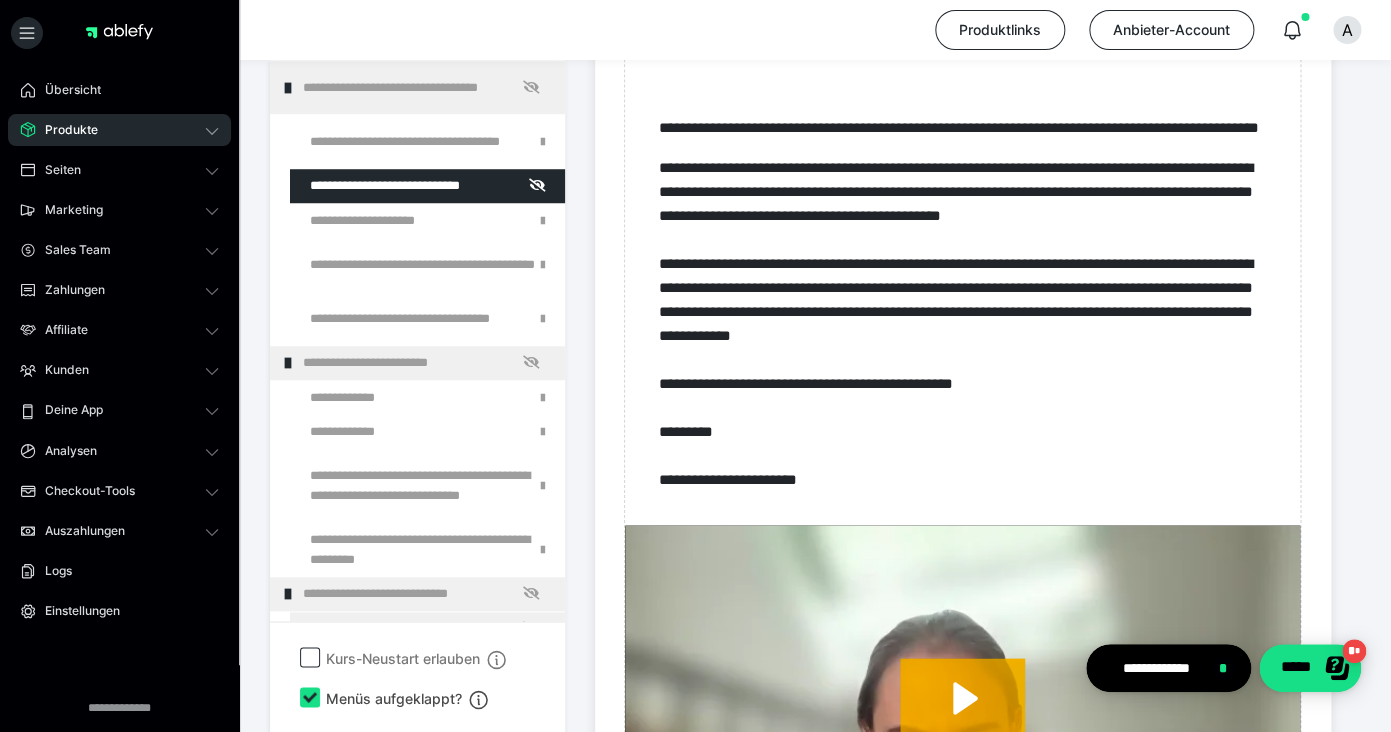 scroll, scrollTop: 768, scrollLeft: 0, axis: vertical 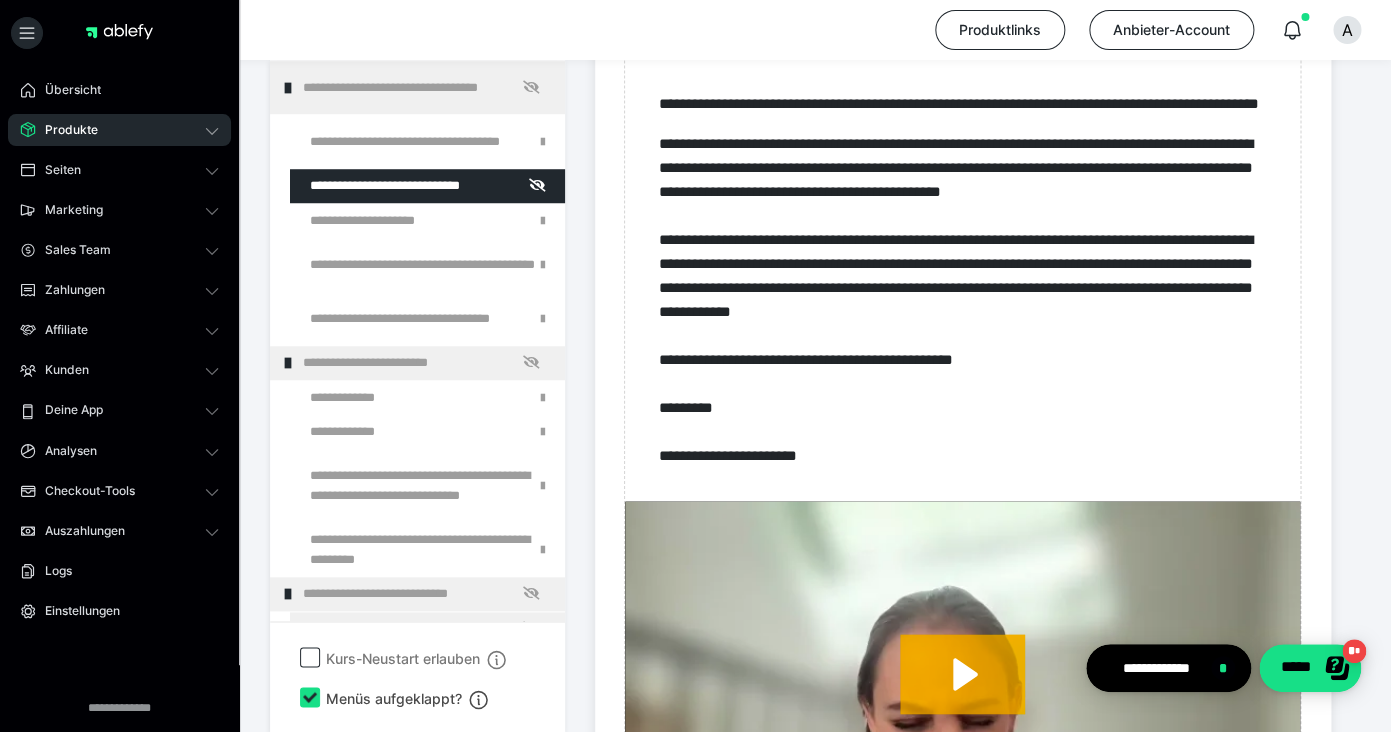 click on "Zum Pagebuilder" at bounding box center (962, 517) 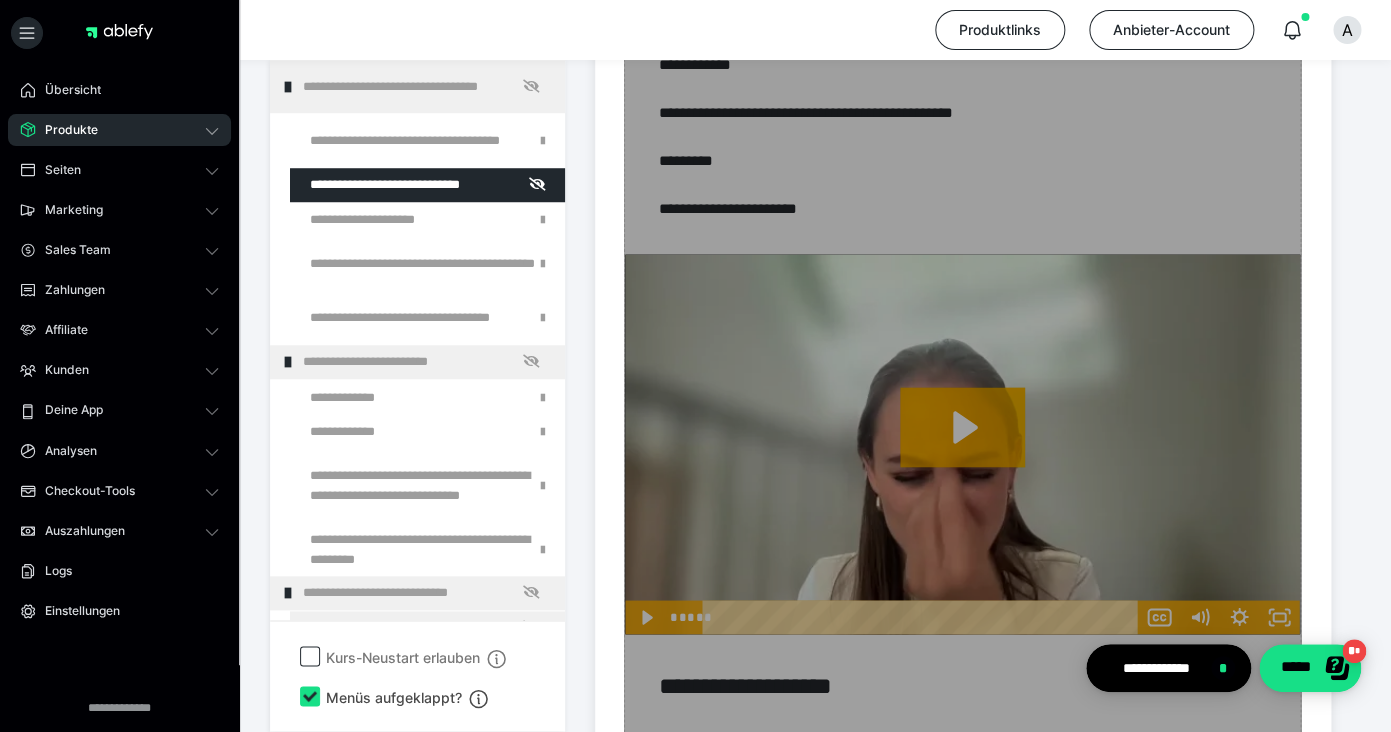 click on "Zum Pagebuilder" at bounding box center [962, 270] 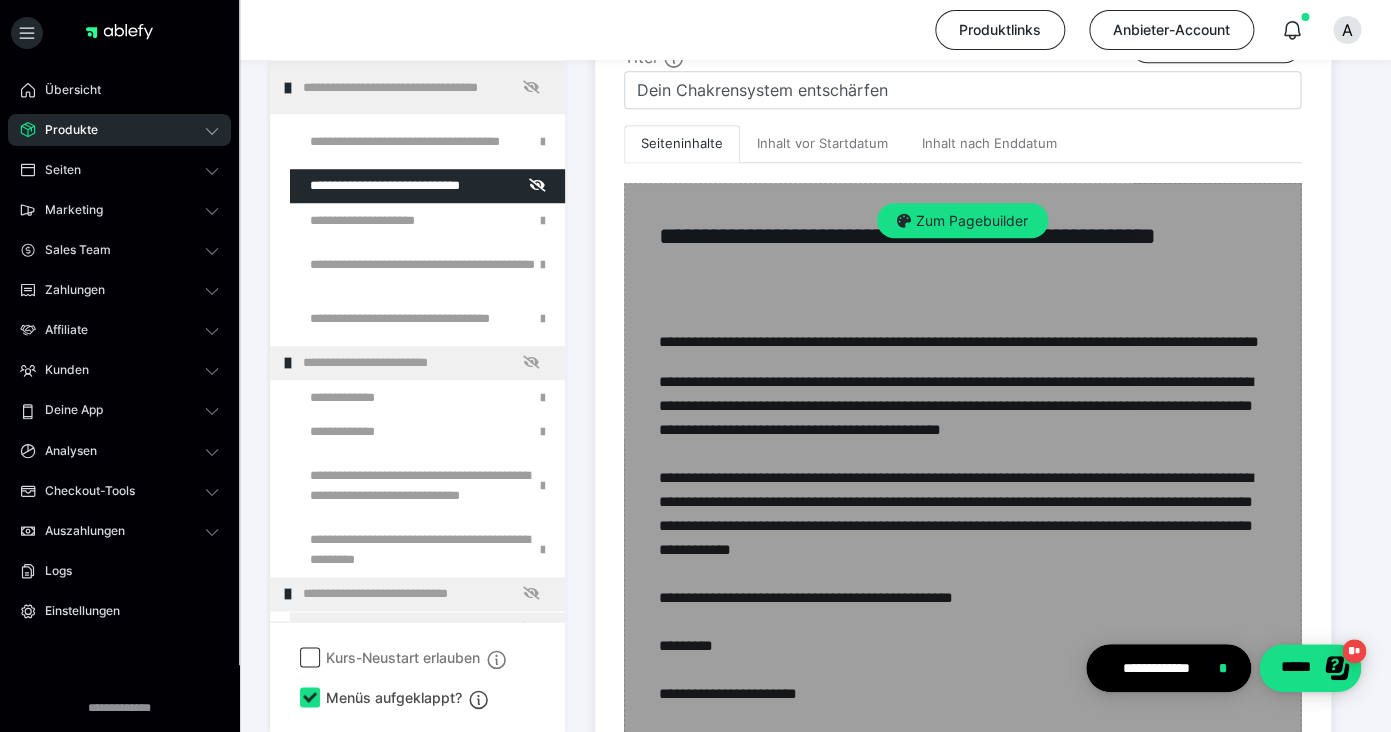 scroll, scrollTop: 520, scrollLeft: 0, axis: vertical 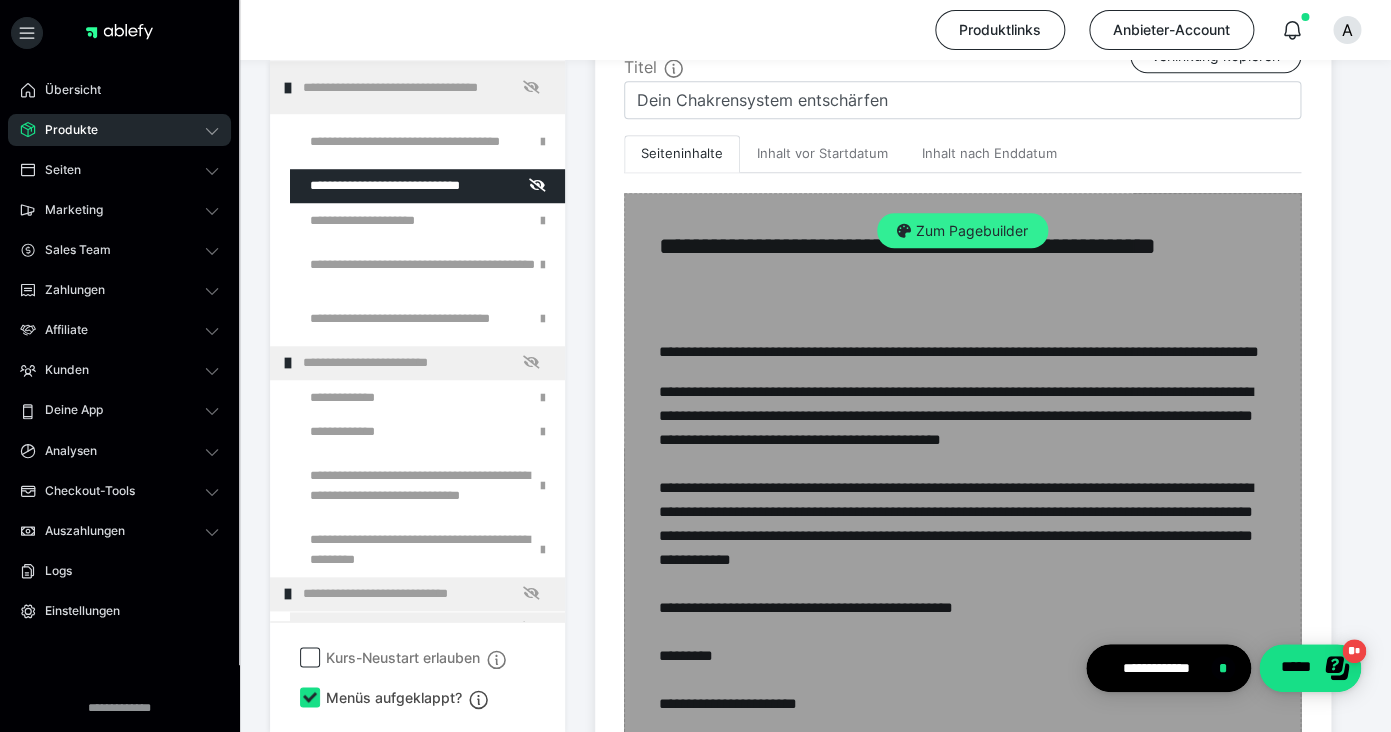 click on "Zum Pagebuilder" at bounding box center (962, 231) 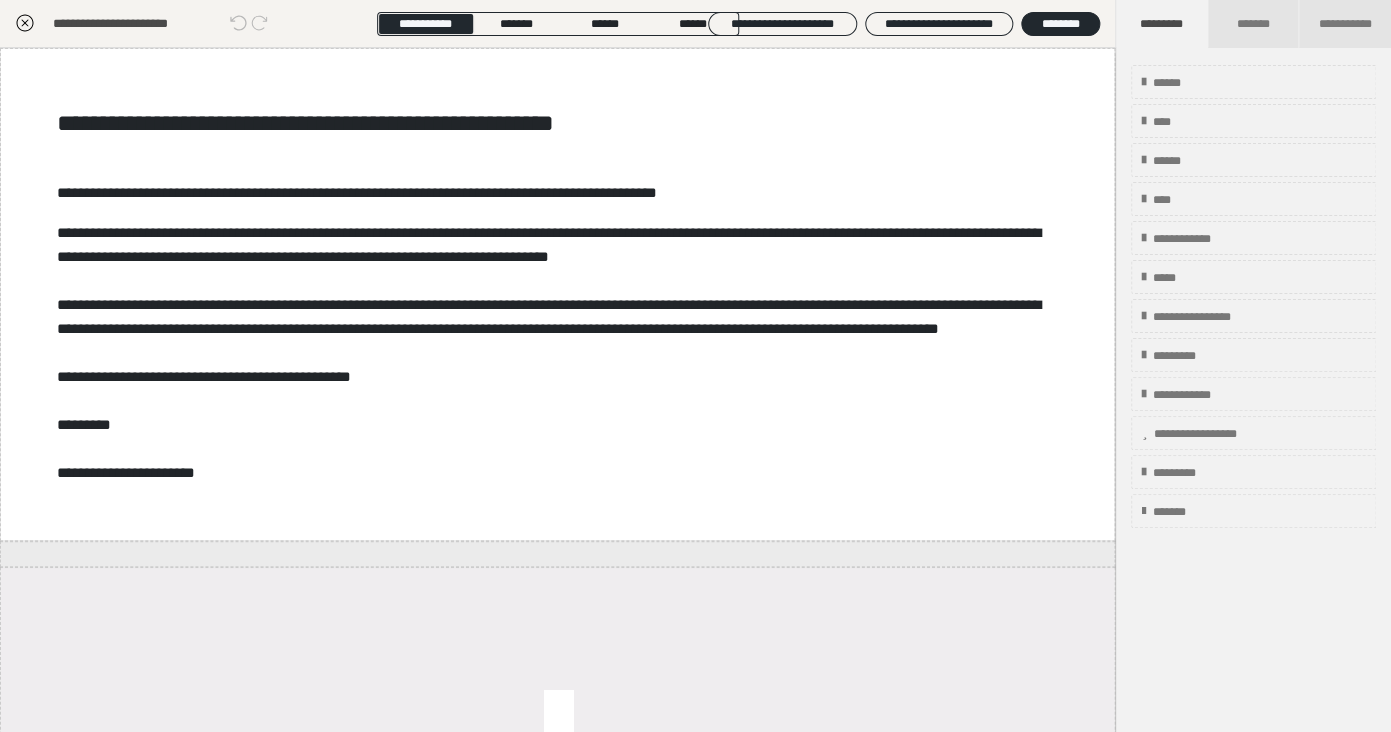 scroll, scrollTop: 374, scrollLeft: 0, axis: vertical 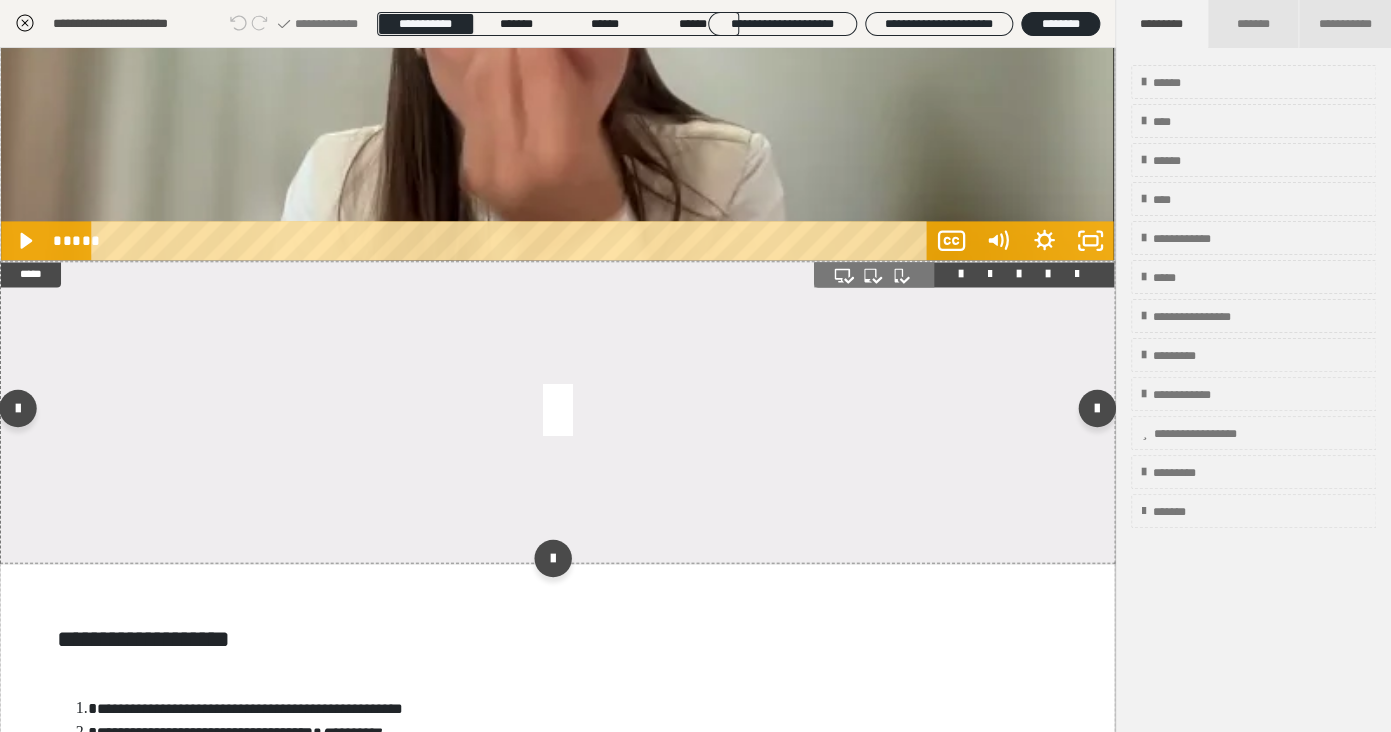 click at bounding box center (557, 412) 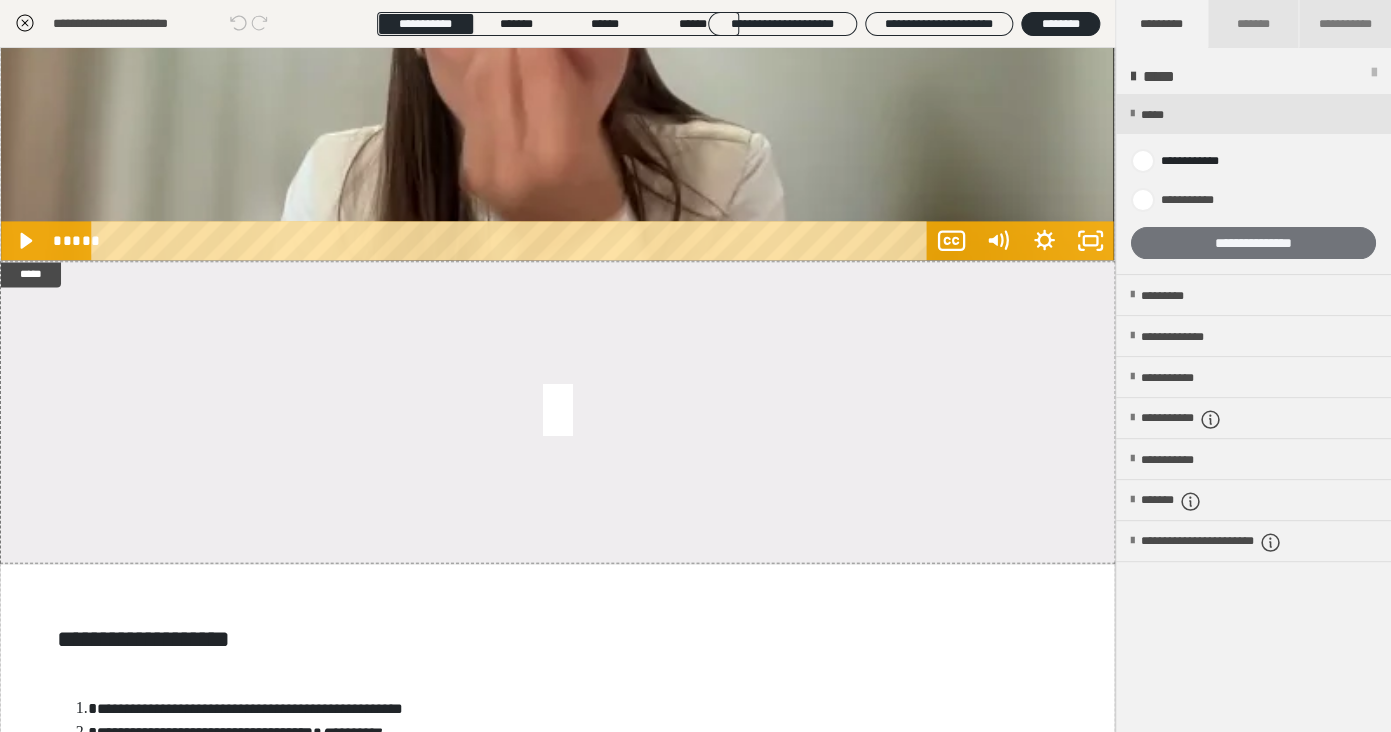 click on "**********" at bounding box center [1253, 243] 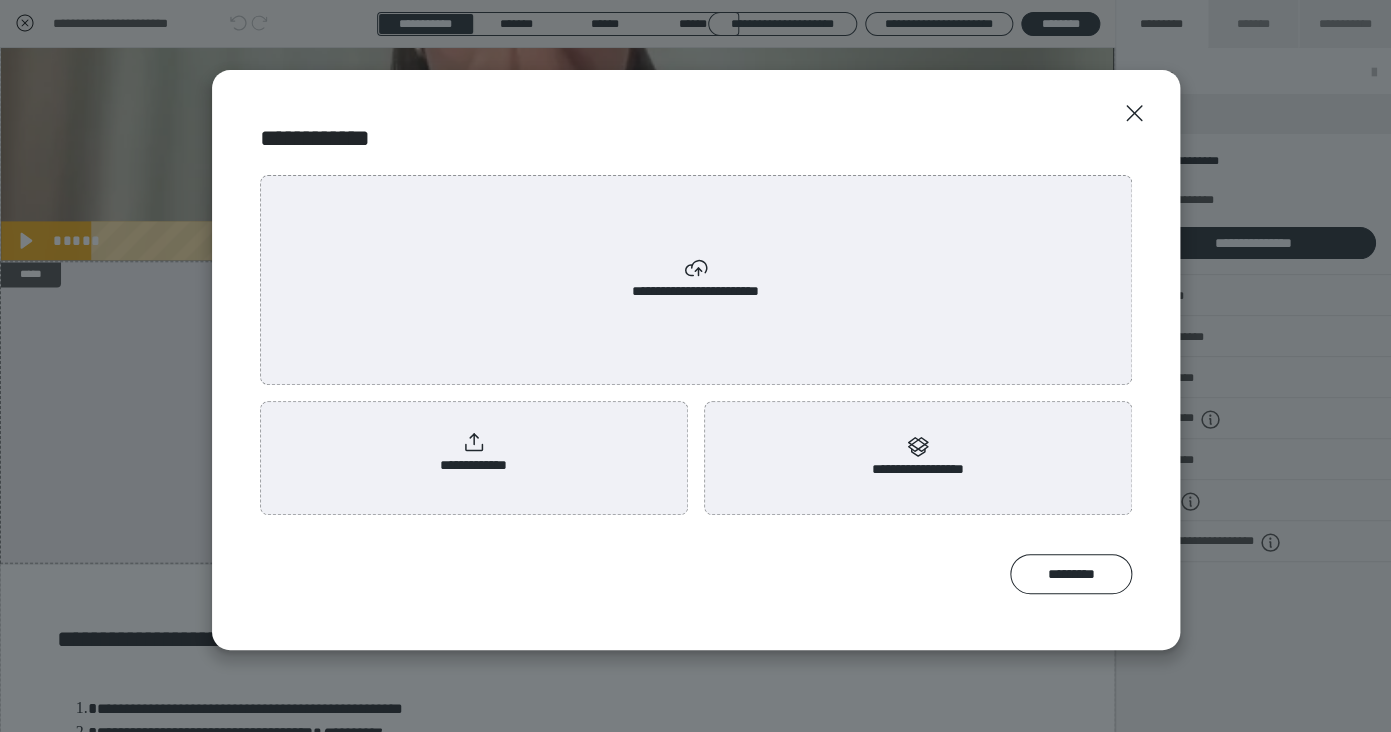 click on "**********" at bounding box center (474, 454) 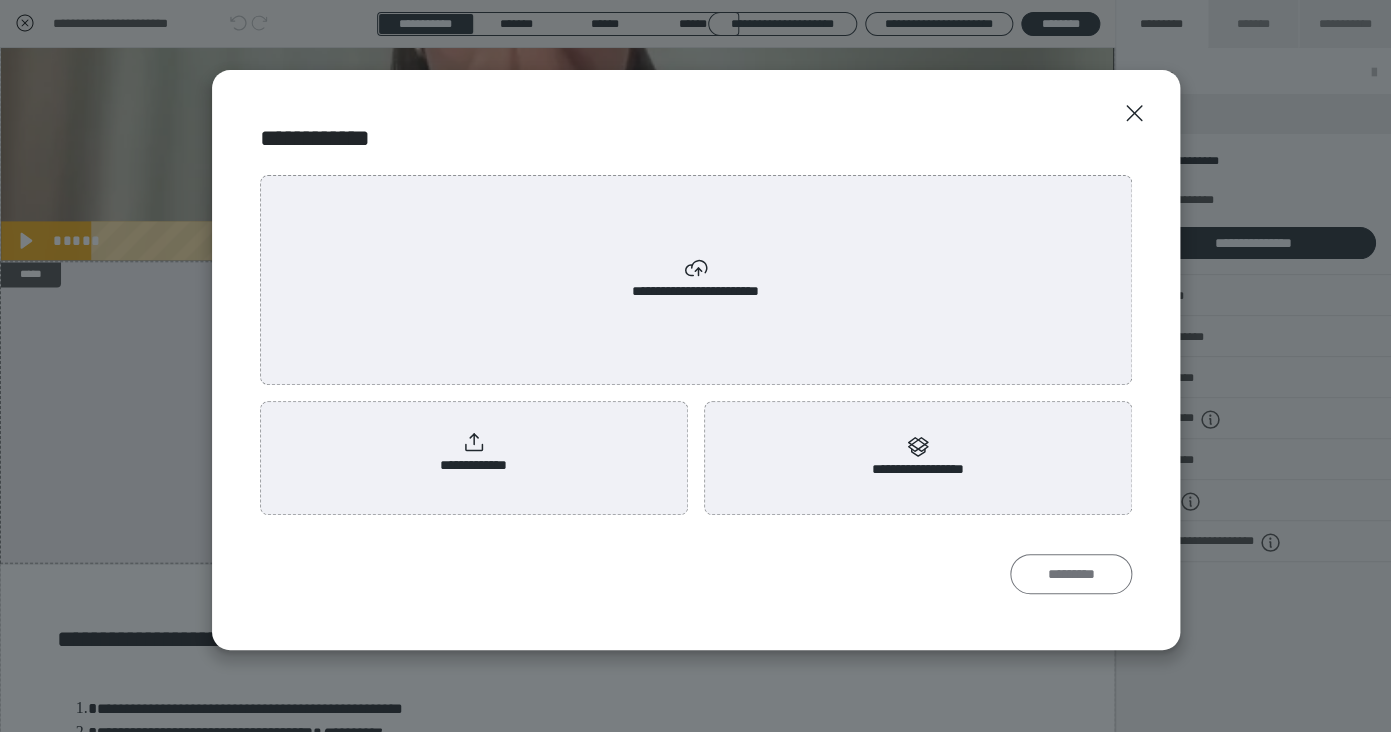 click on "*********" at bounding box center (1071, 574) 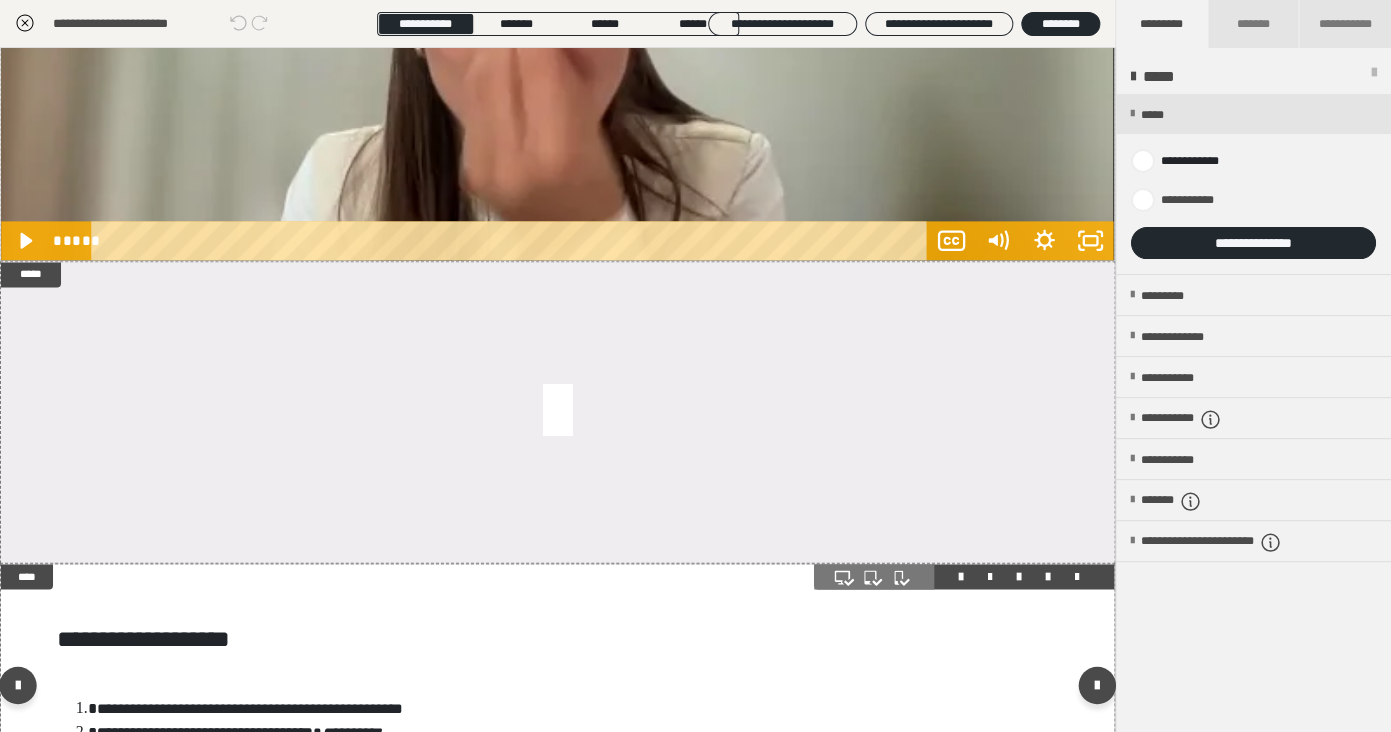 click on "**********" at bounding box center (557, 689) 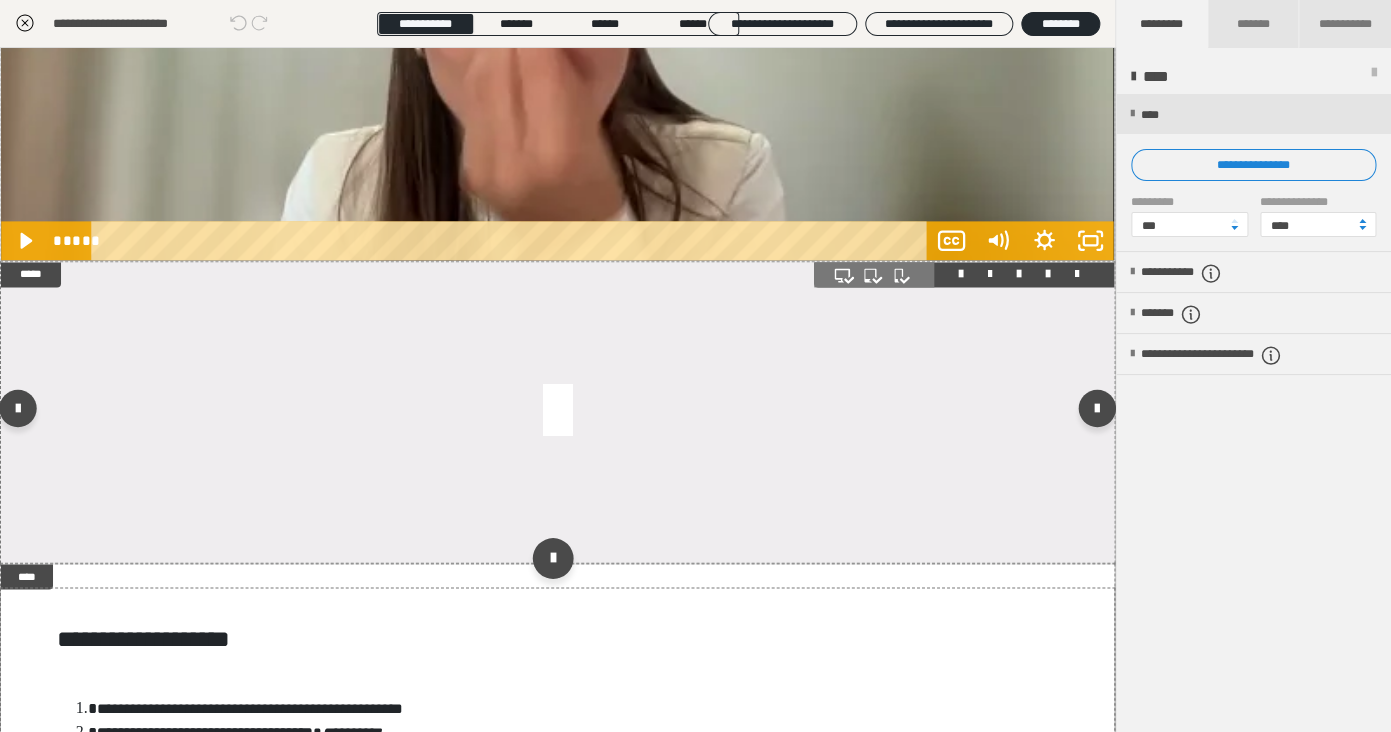 click at bounding box center [552, 557] 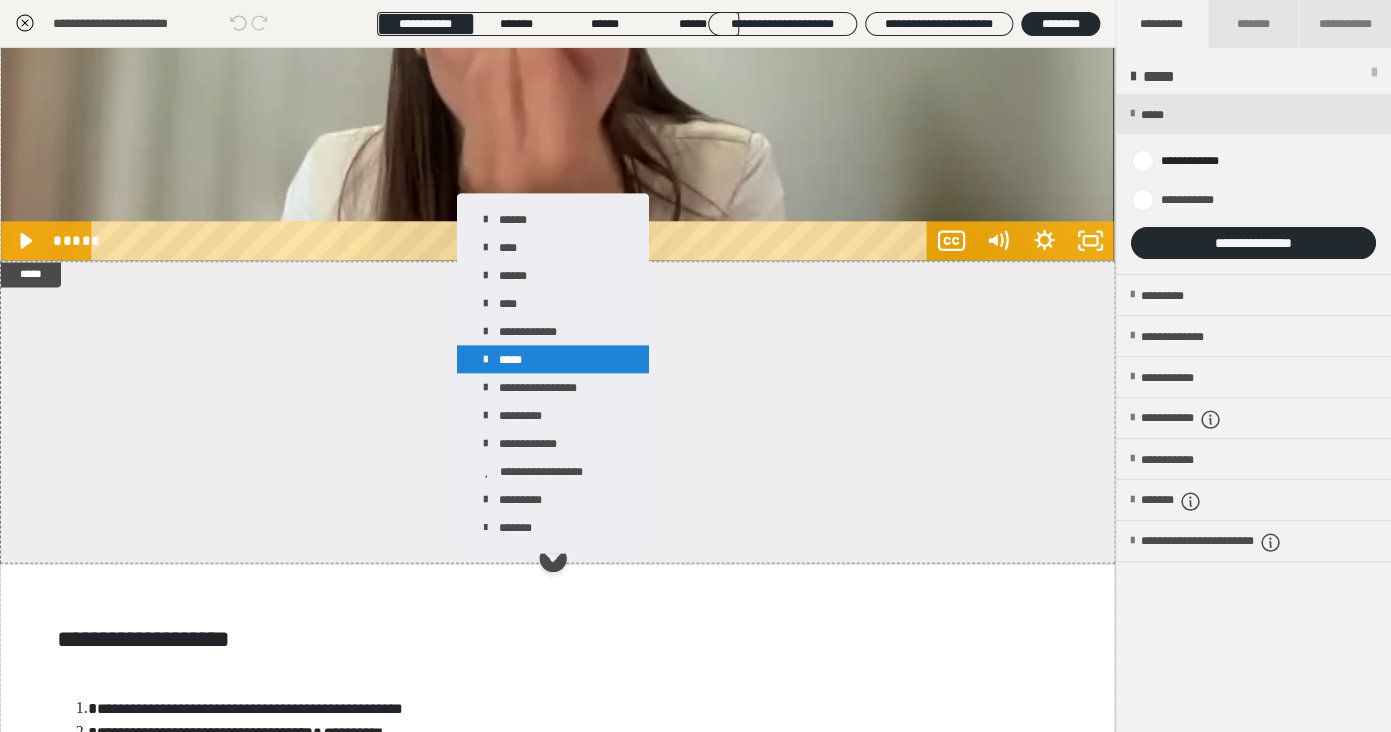 click on "*****" at bounding box center [553, 359] 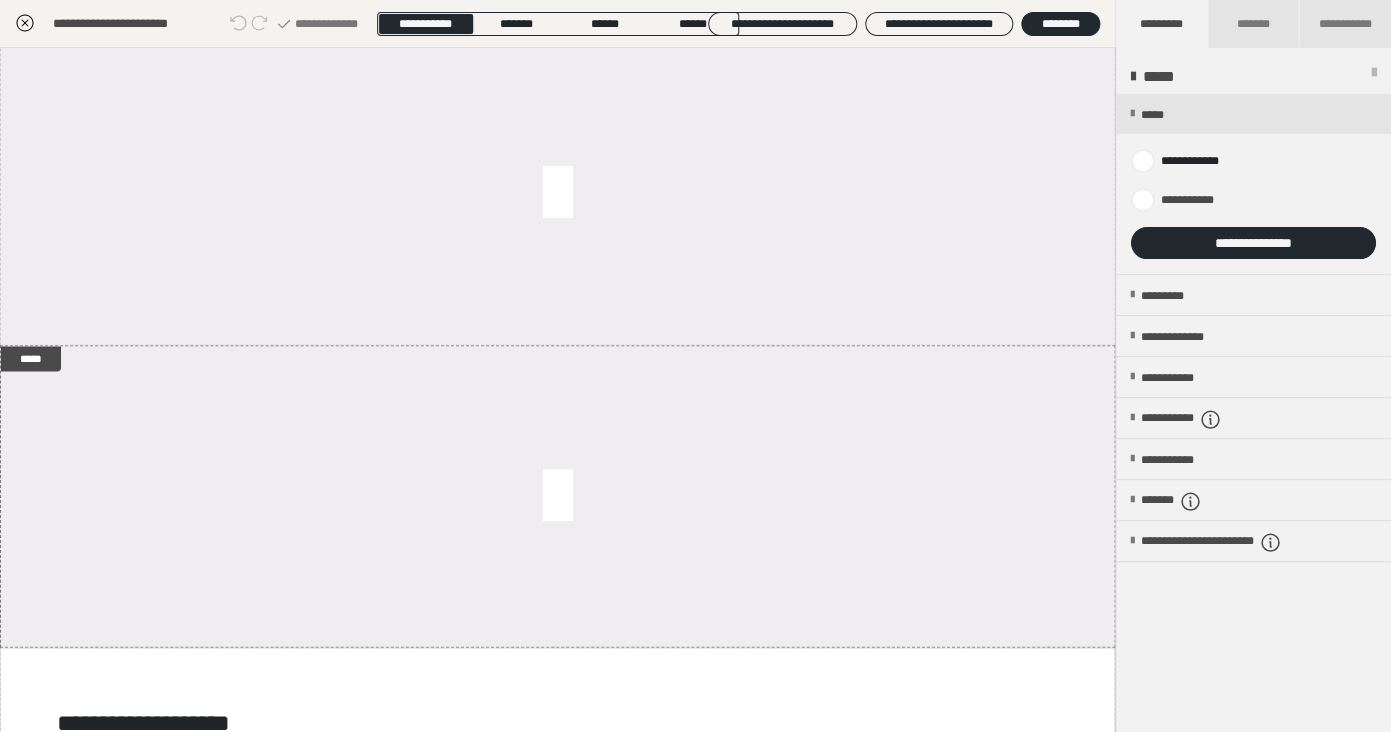 scroll, scrollTop: 1389, scrollLeft: 0, axis: vertical 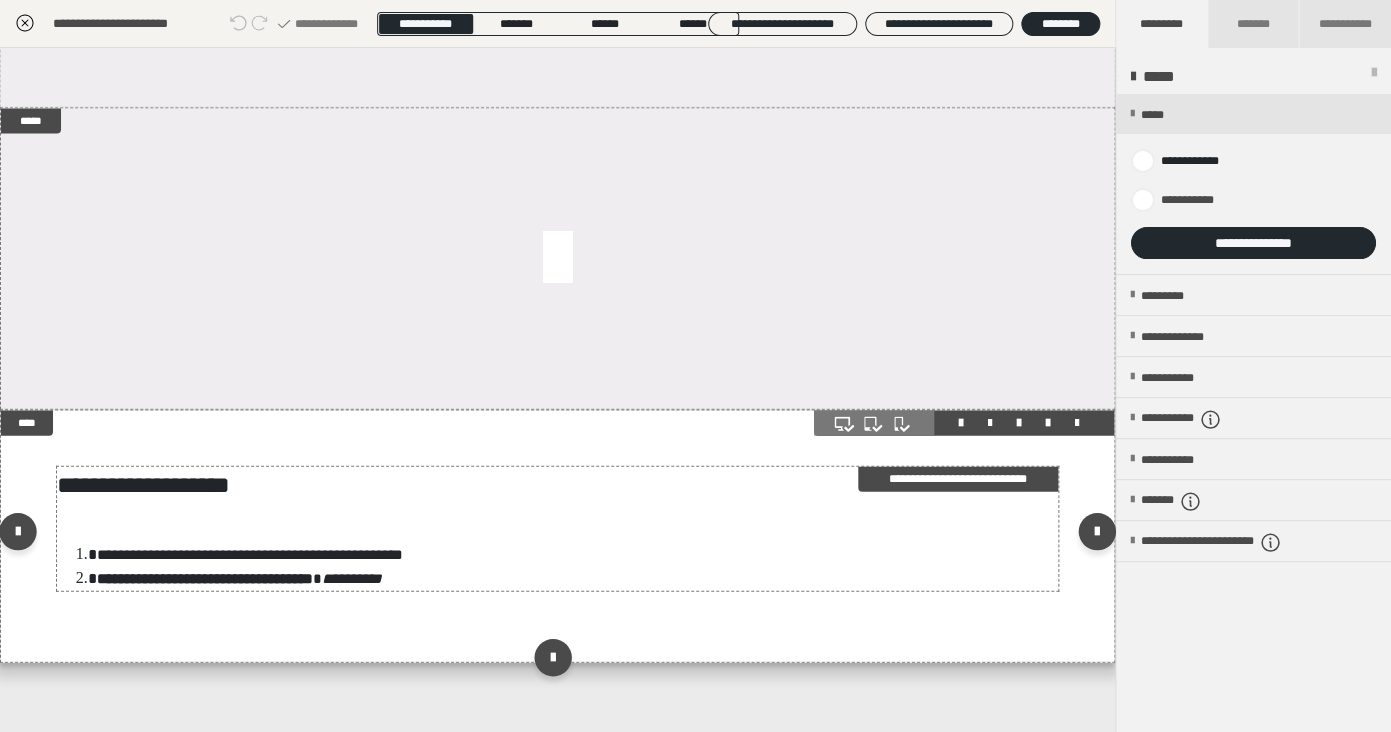 click on "**********" at bounding box center [557, 528] 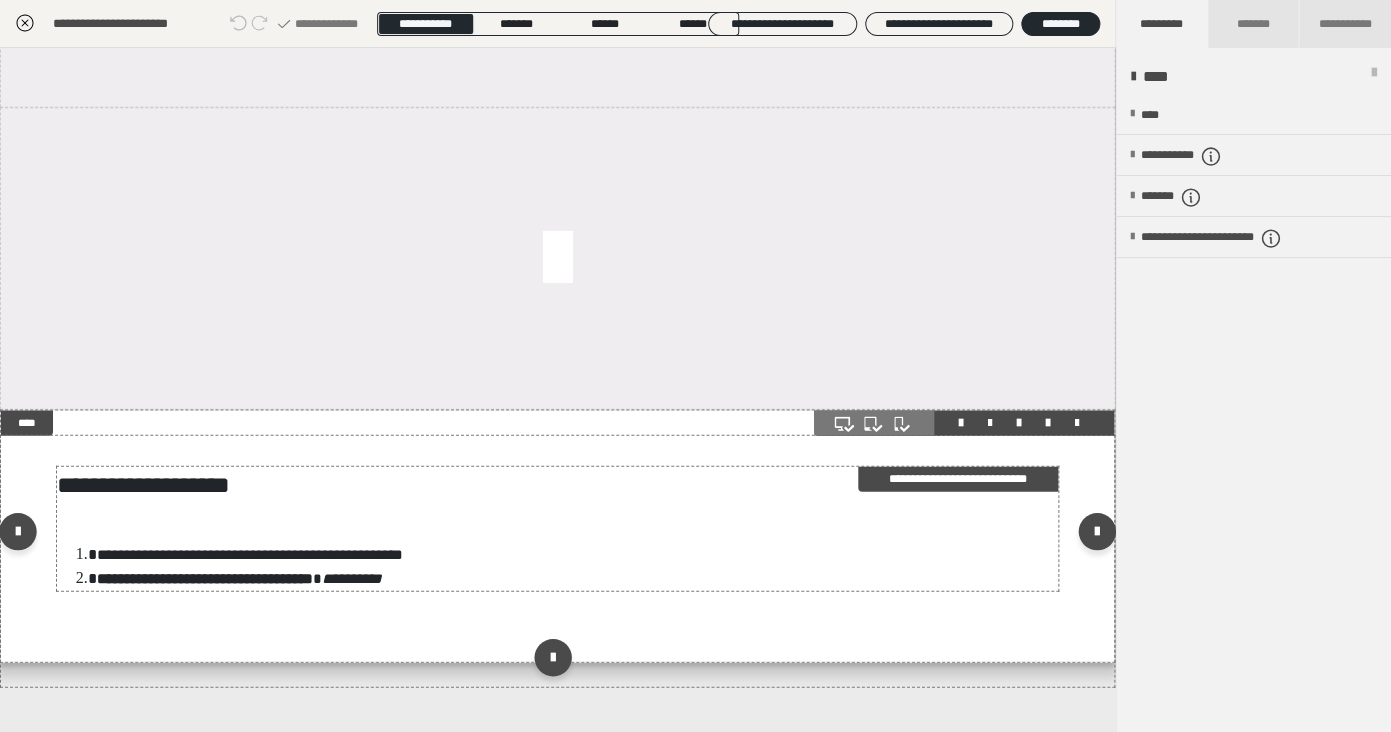 click on "**********" at bounding box center (557, 528) 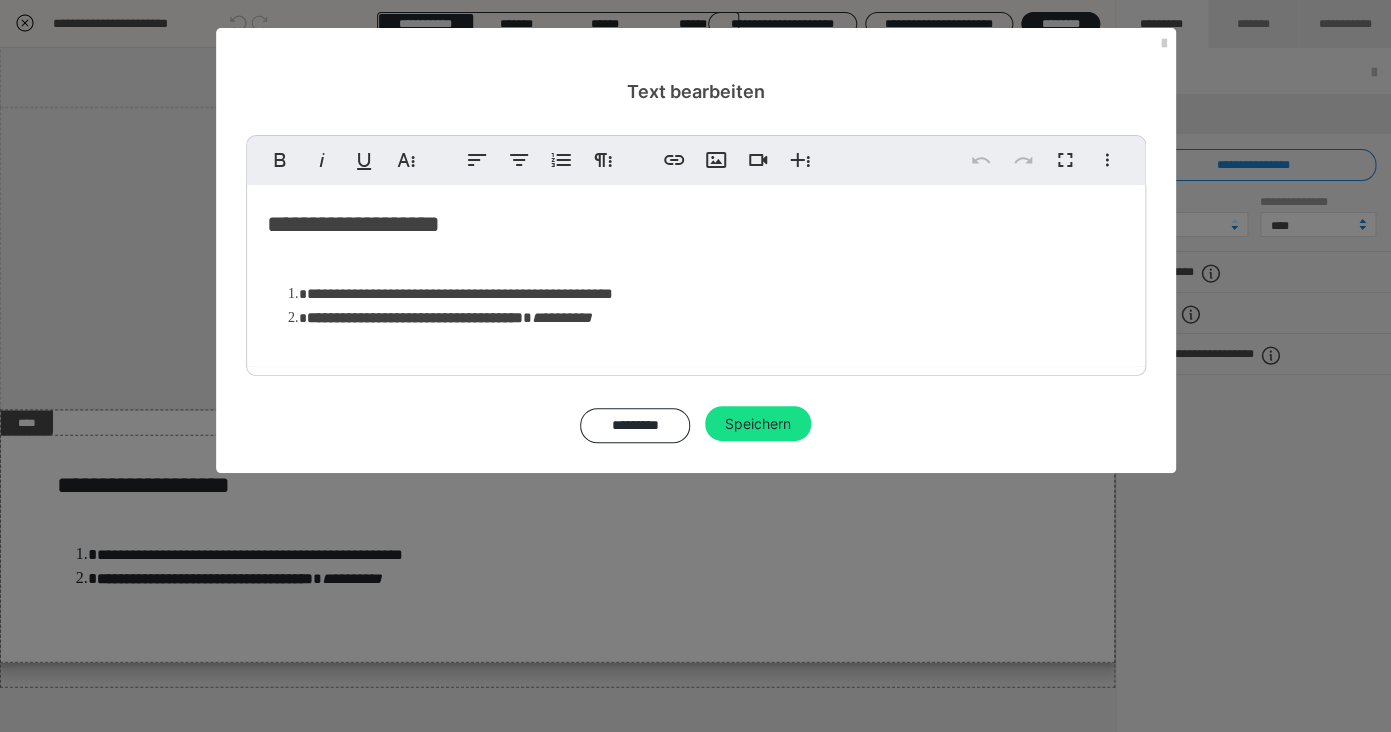 click on "**********" at bounding box center (695, 366) 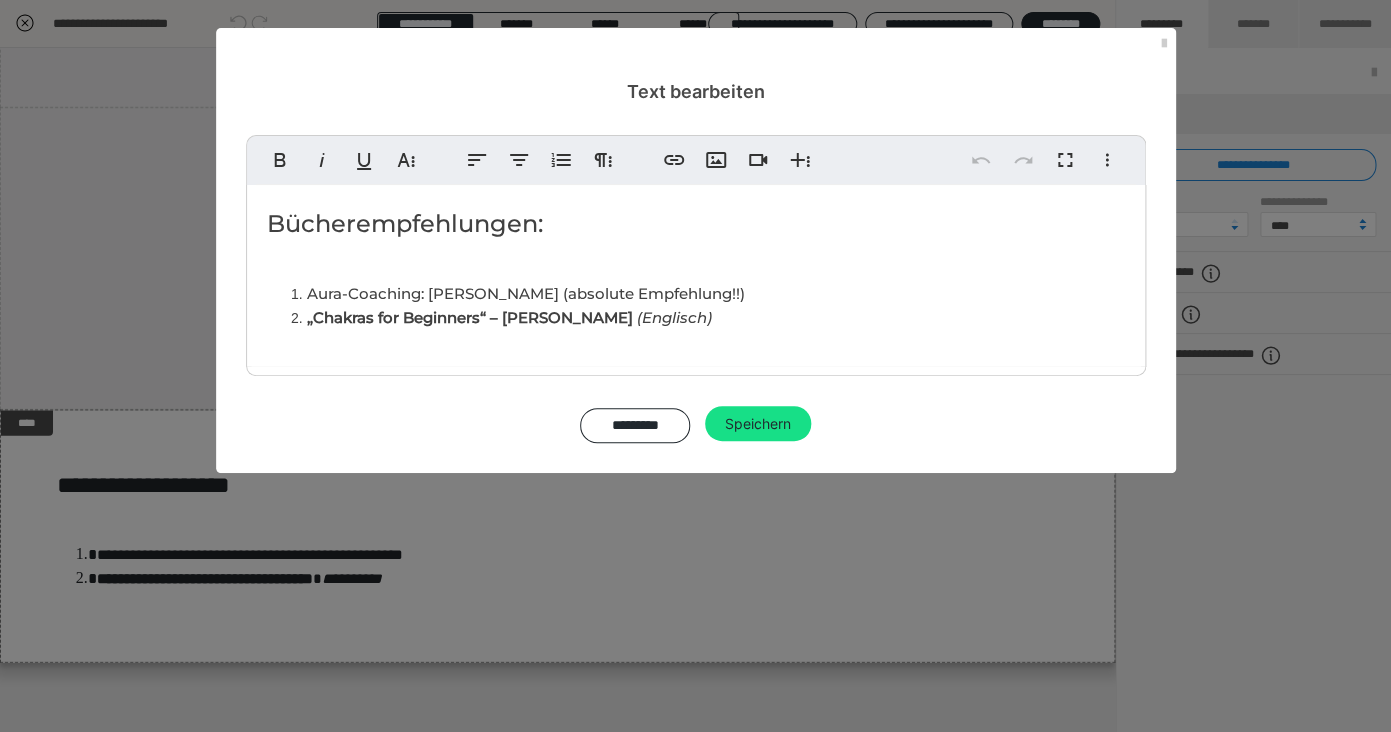 click on "„Chakras for Beginners“ – [PERSON_NAME]   (Englisch)" at bounding box center (716, 318) 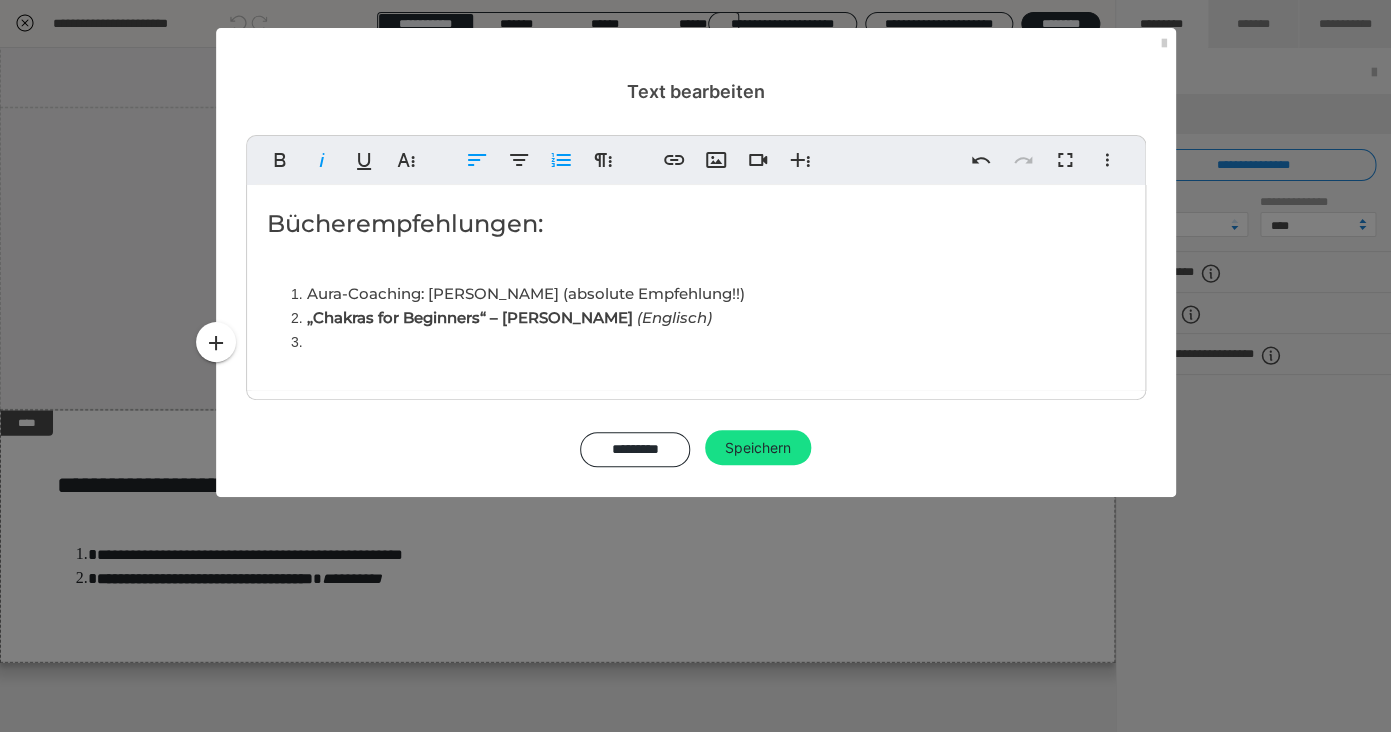 type 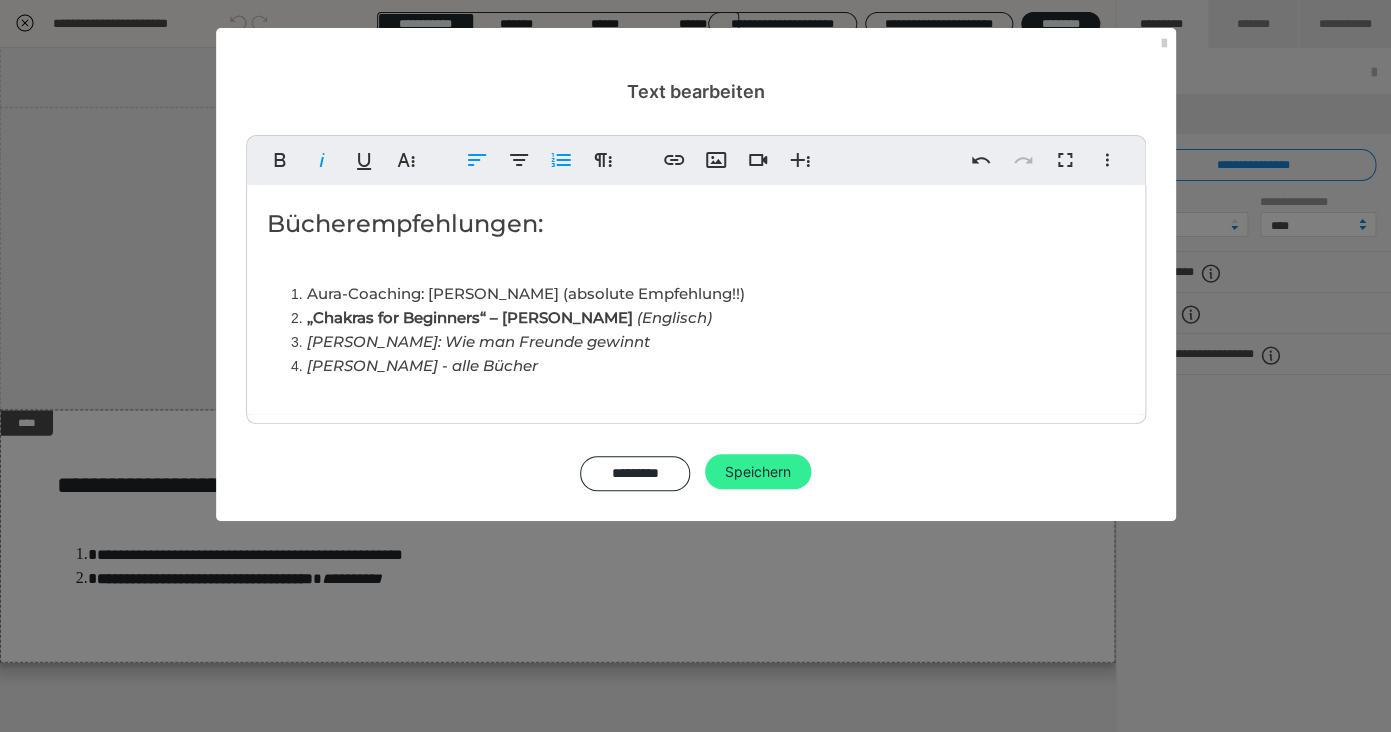 click on "Speichern" at bounding box center (758, 472) 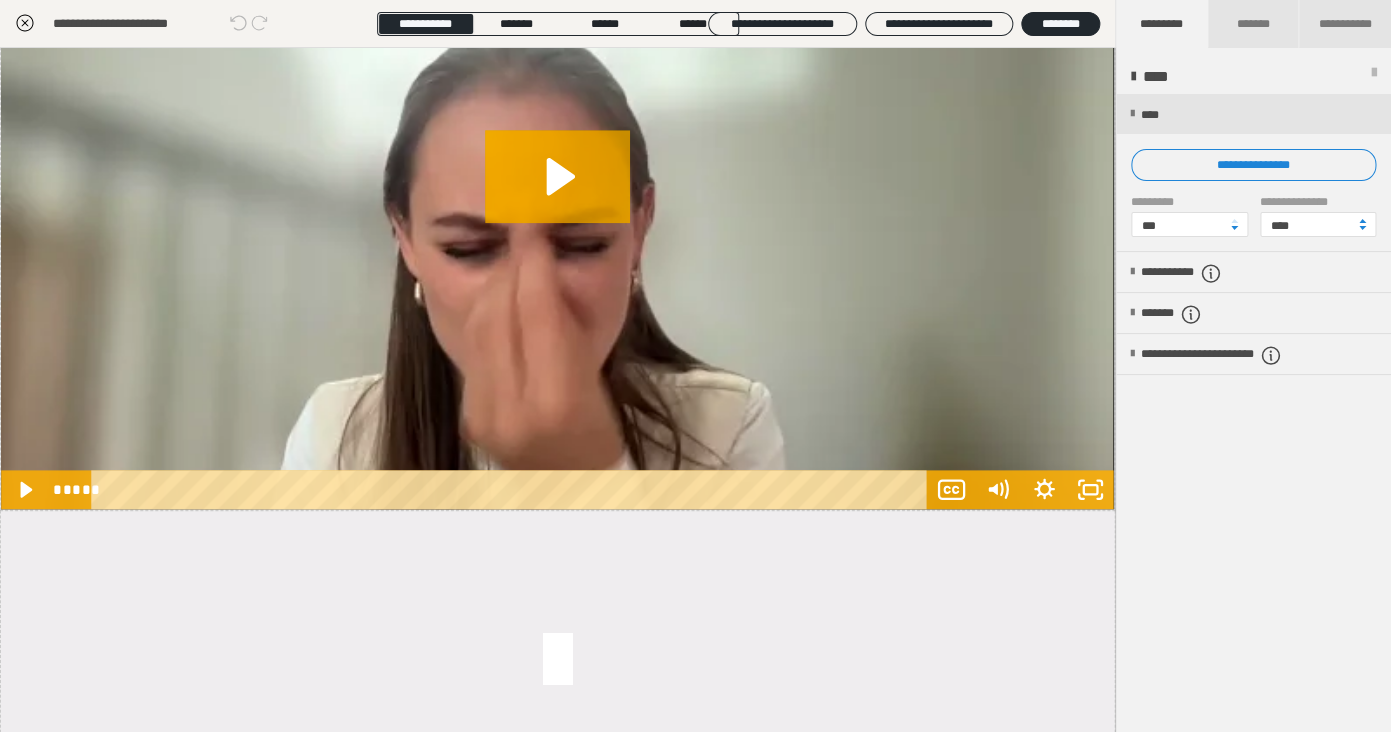 scroll, scrollTop: 658, scrollLeft: 0, axis: vertical 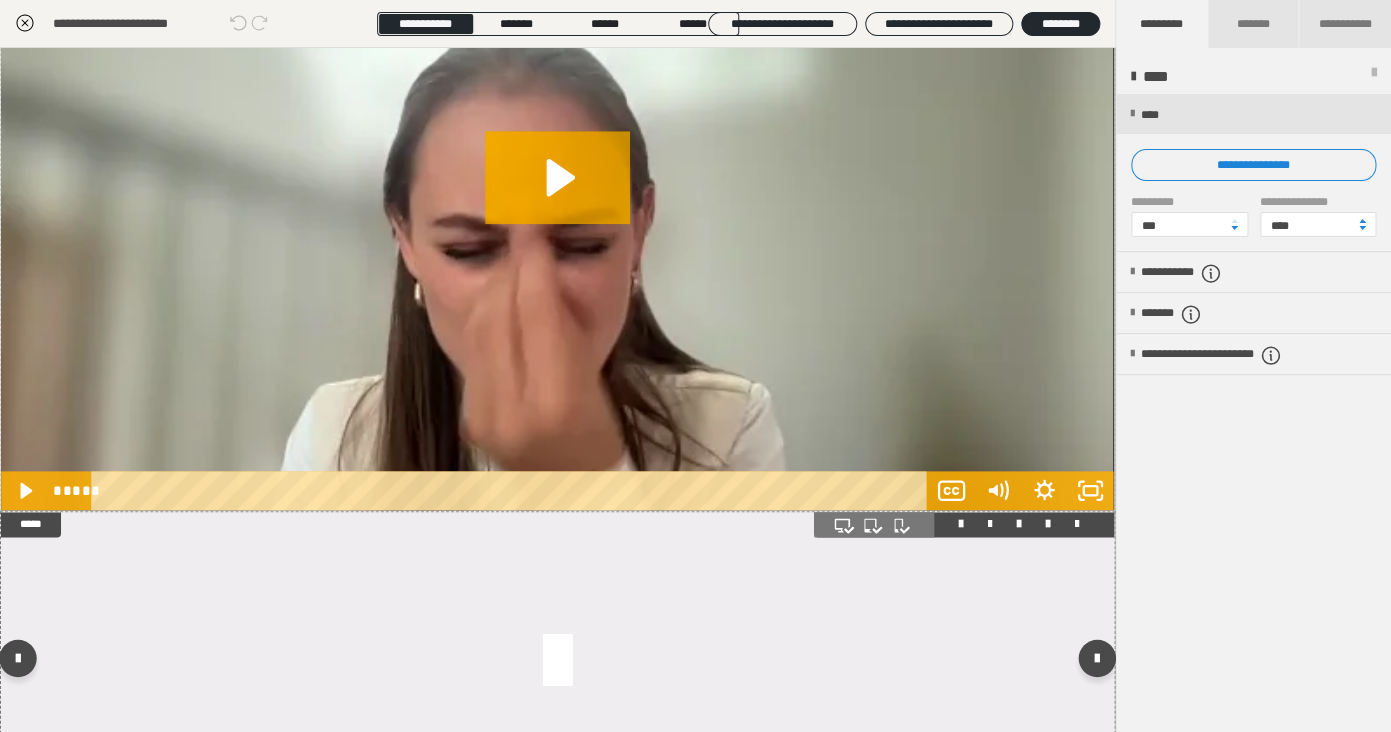 click at bounding box center [557, 662] 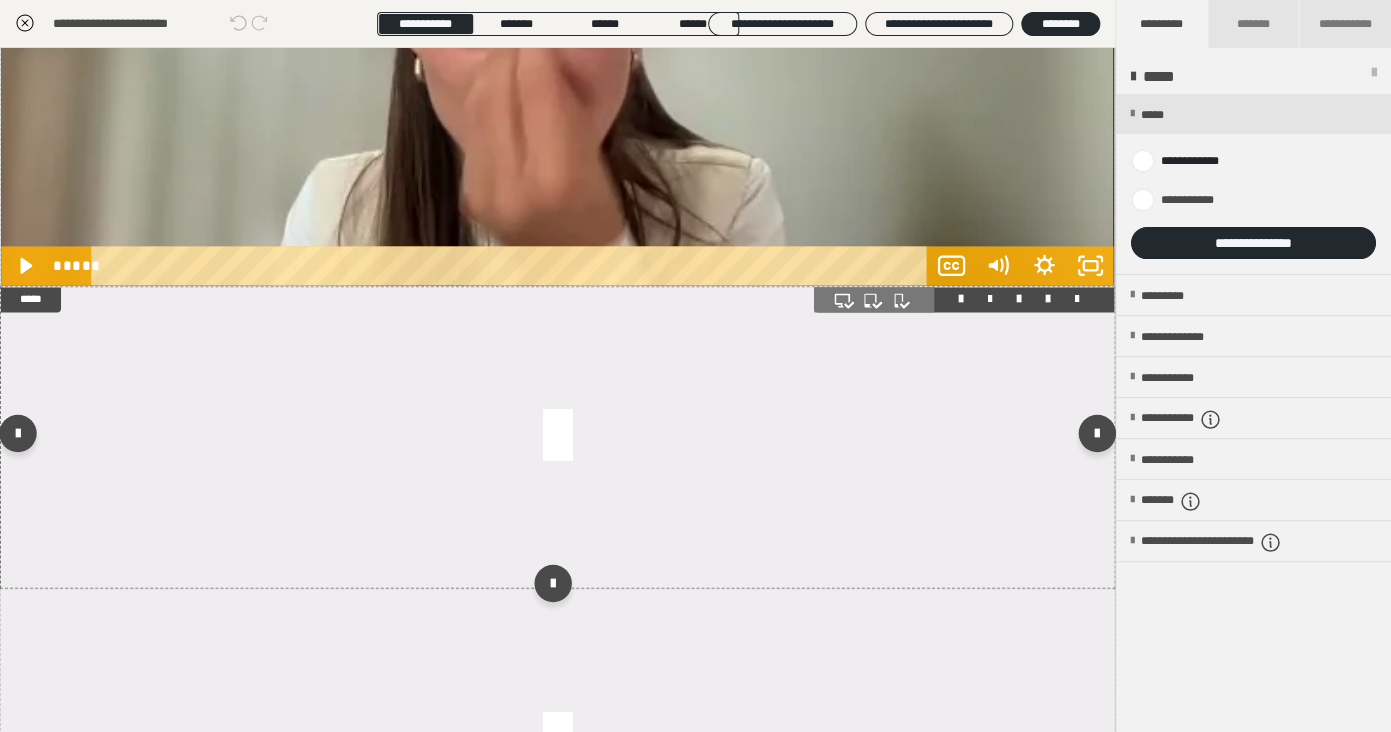 scroll, scrollTop: 901, scrollLeft: 0, axis: vertical 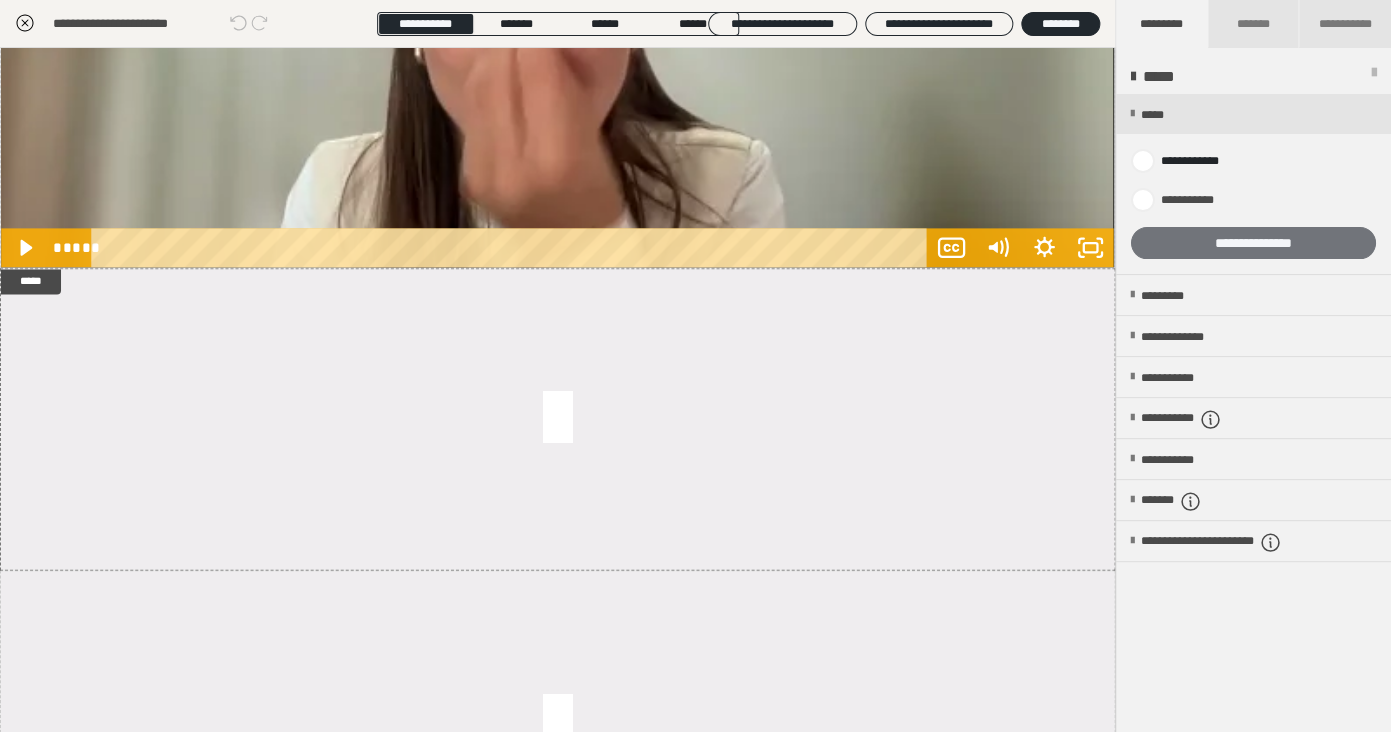 click on "**********" at bounding box center [1253, 243] 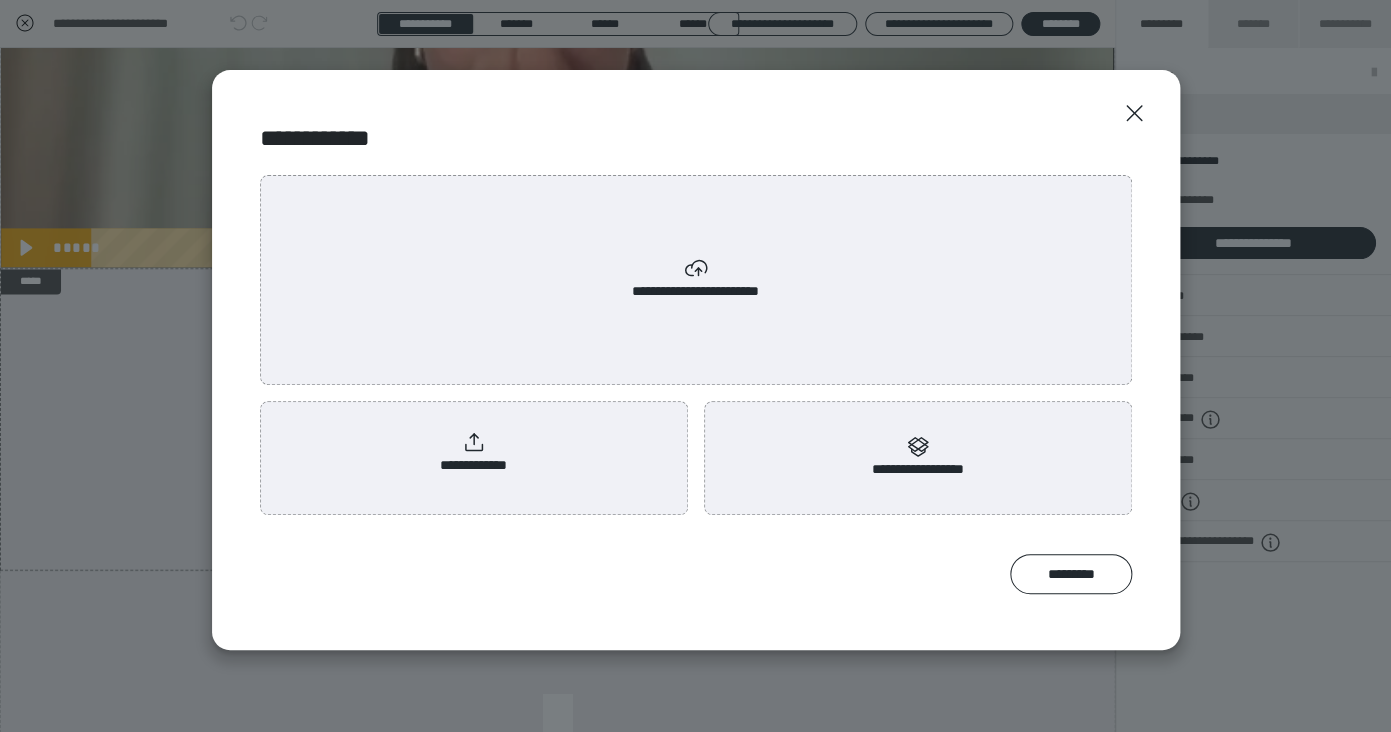 click on "**********" at bounding box center (474, 454) 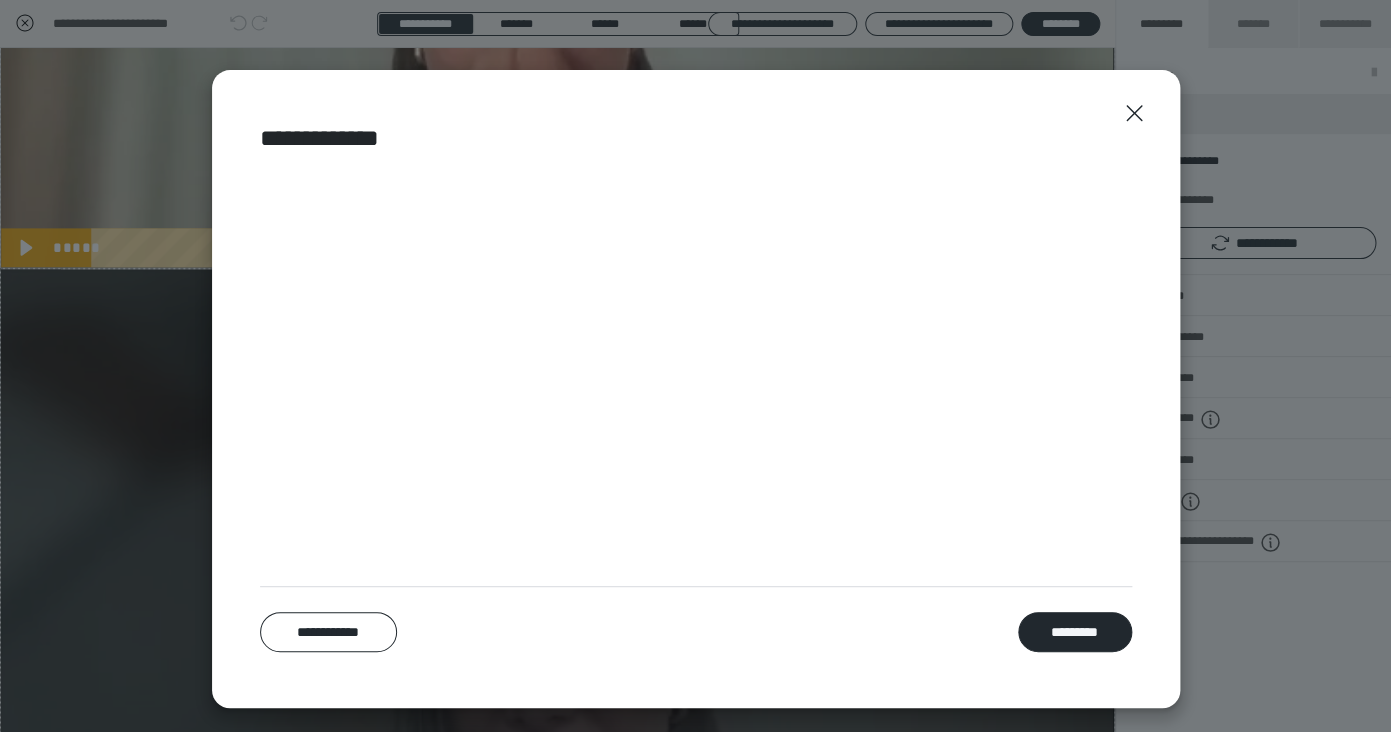 click on "**********" at bounding box center (696, 389) 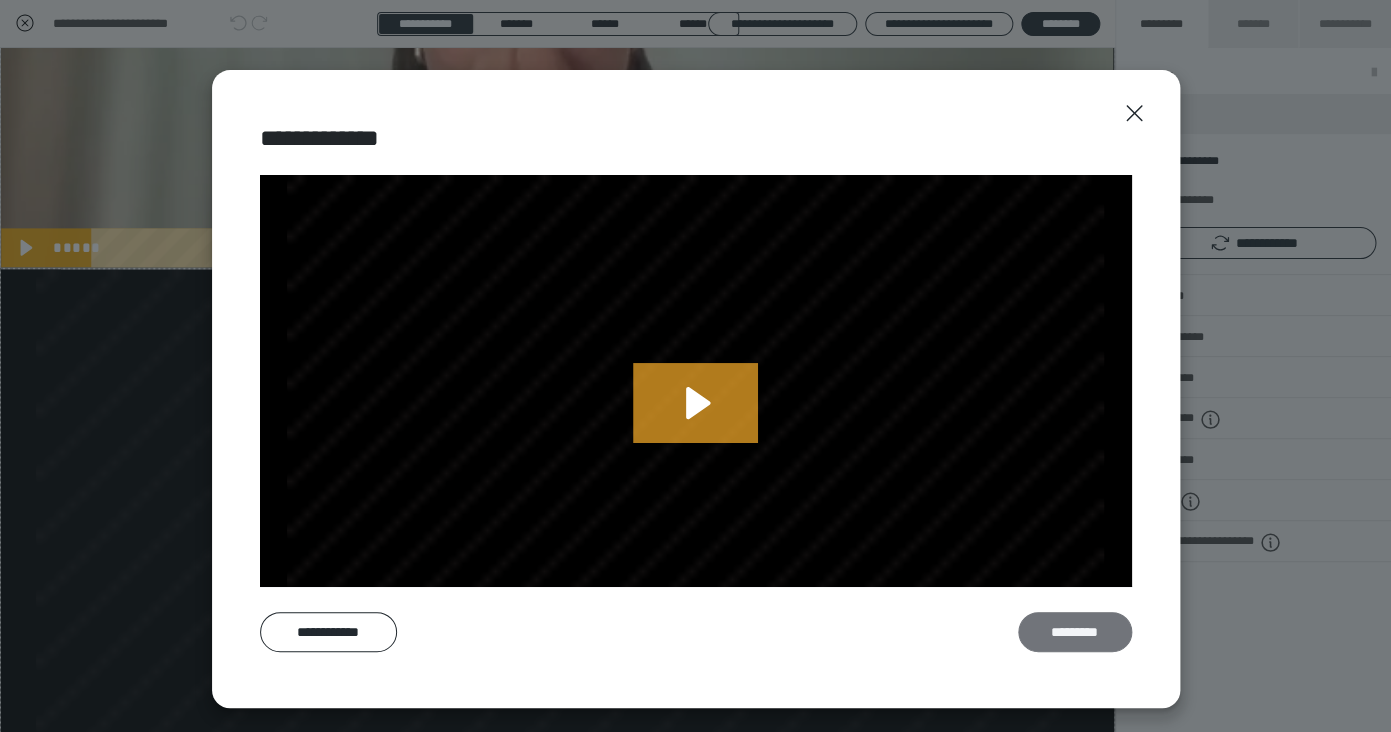click on "*********" at bounding box center (1075, 632) 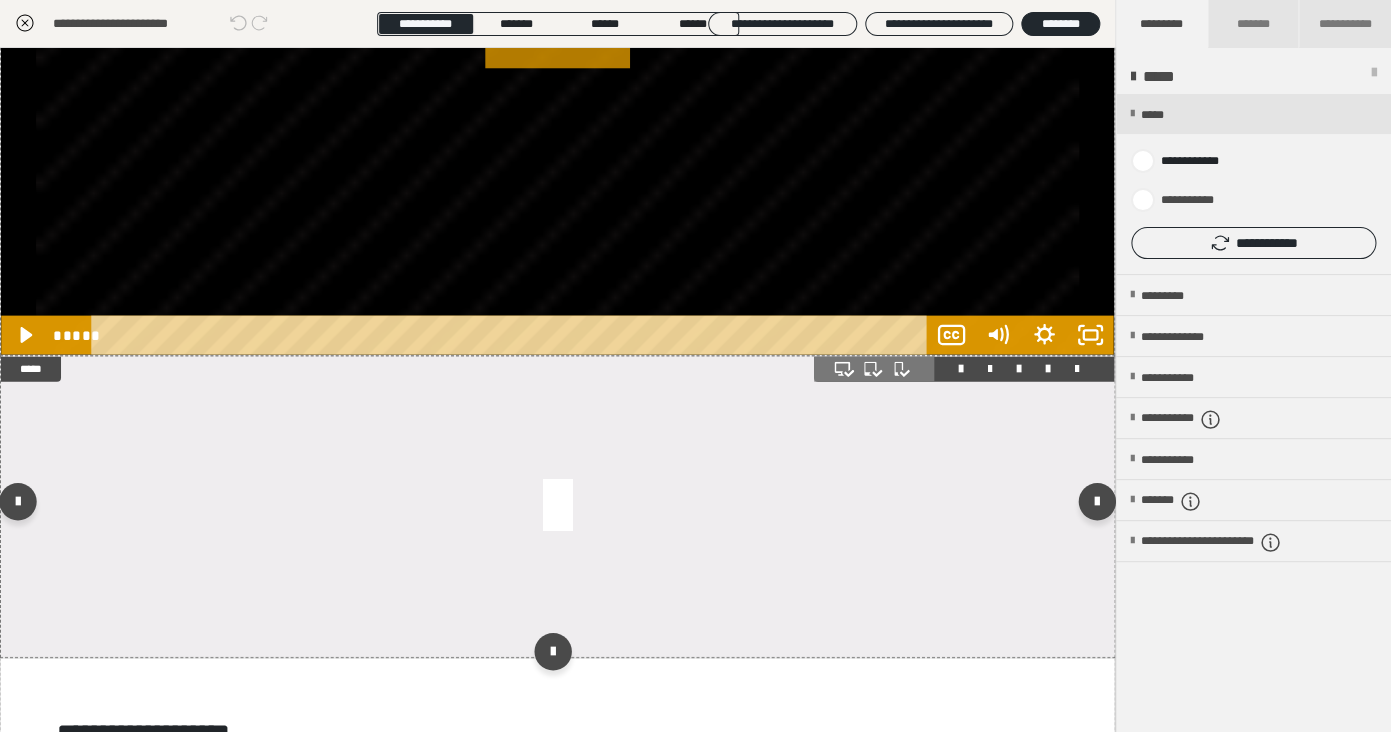 scroll, scrollTop: 1507, scrollLeft: 0, axis: vertical 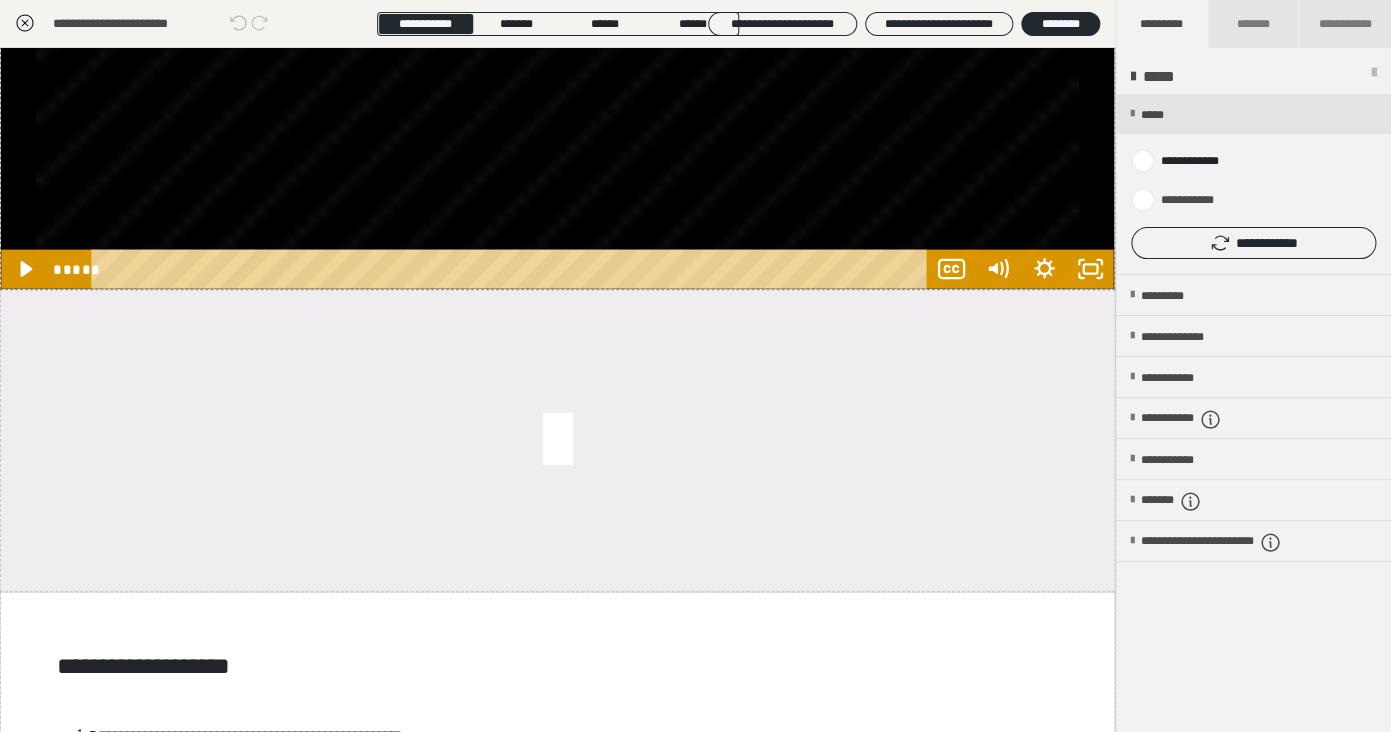 drag, startPoint x: 550, startPoint y: 466, endPoint x: 1238, endPoint y: 243, distance: 723.23785 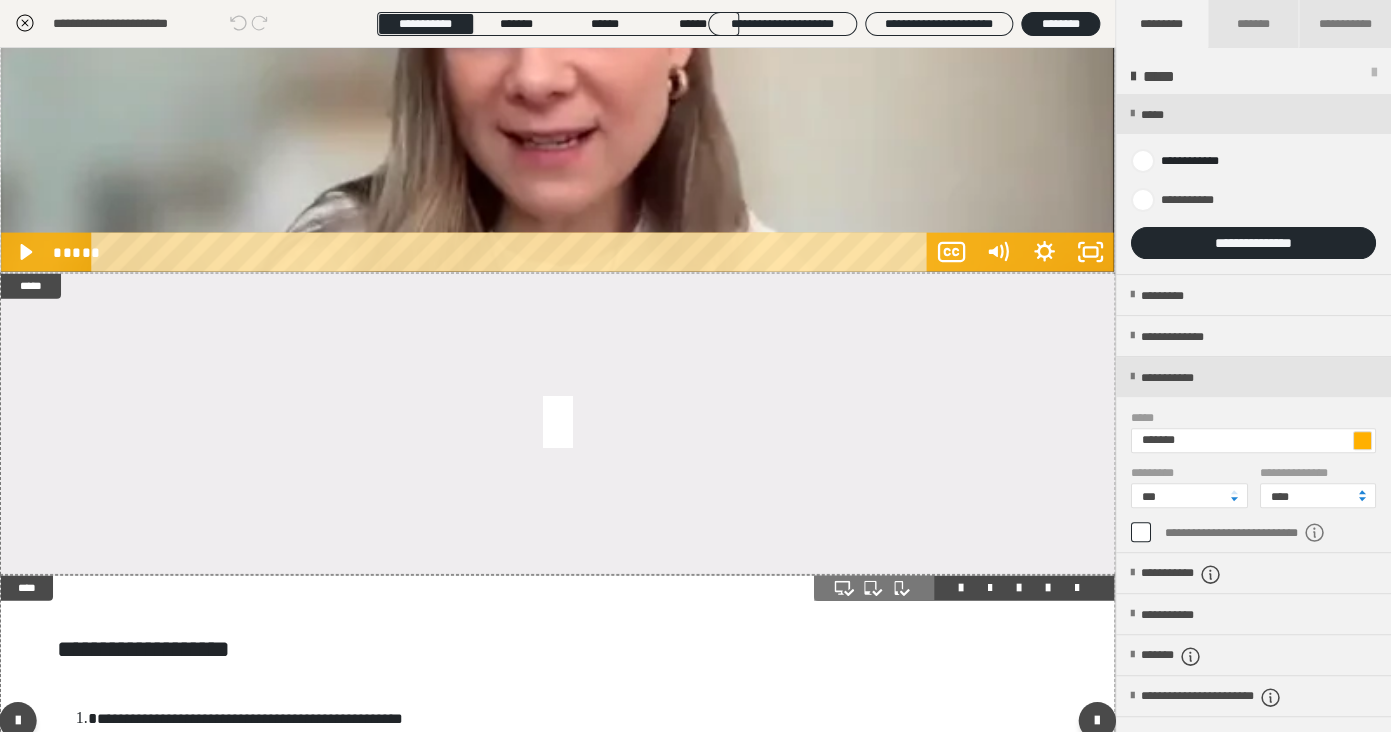 scroll, scrollTop: 1616, scrollLeft: 0, axis: vertical 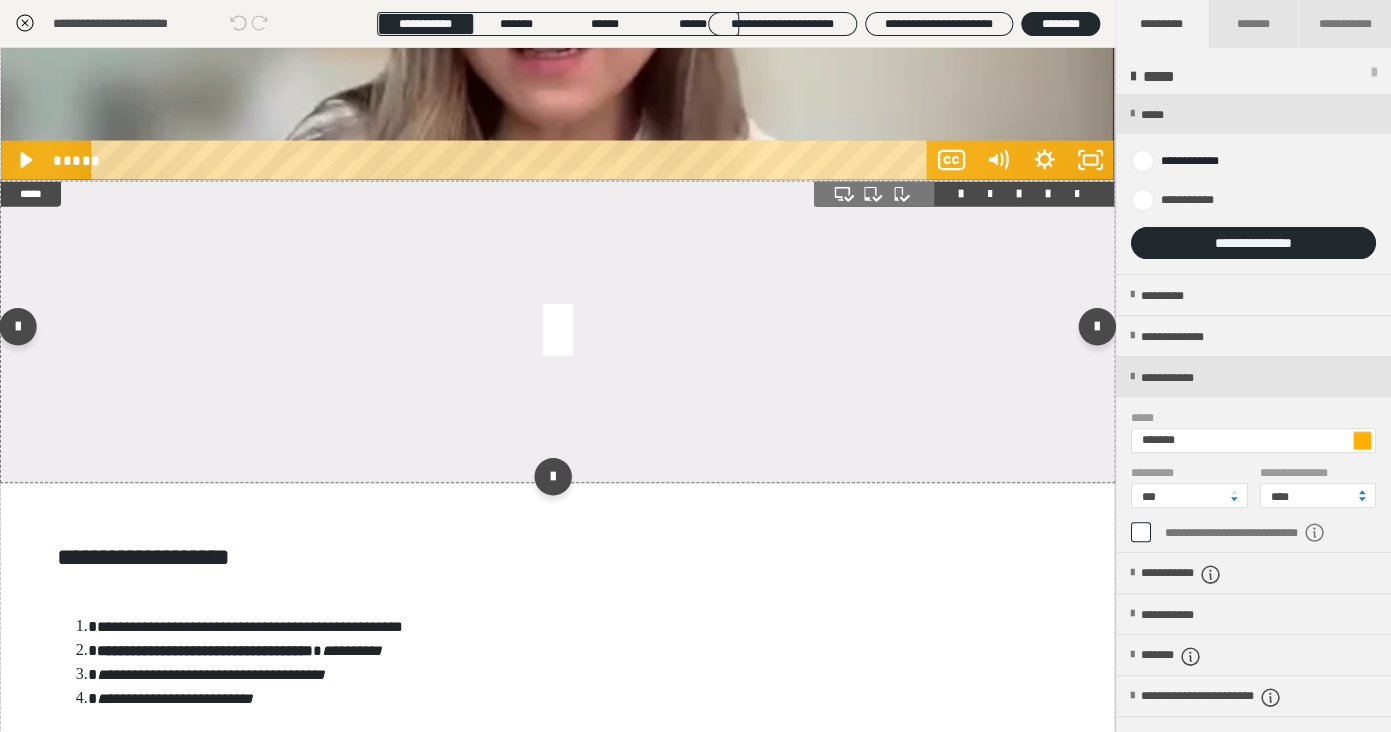 click at bounding box center (557, 332) 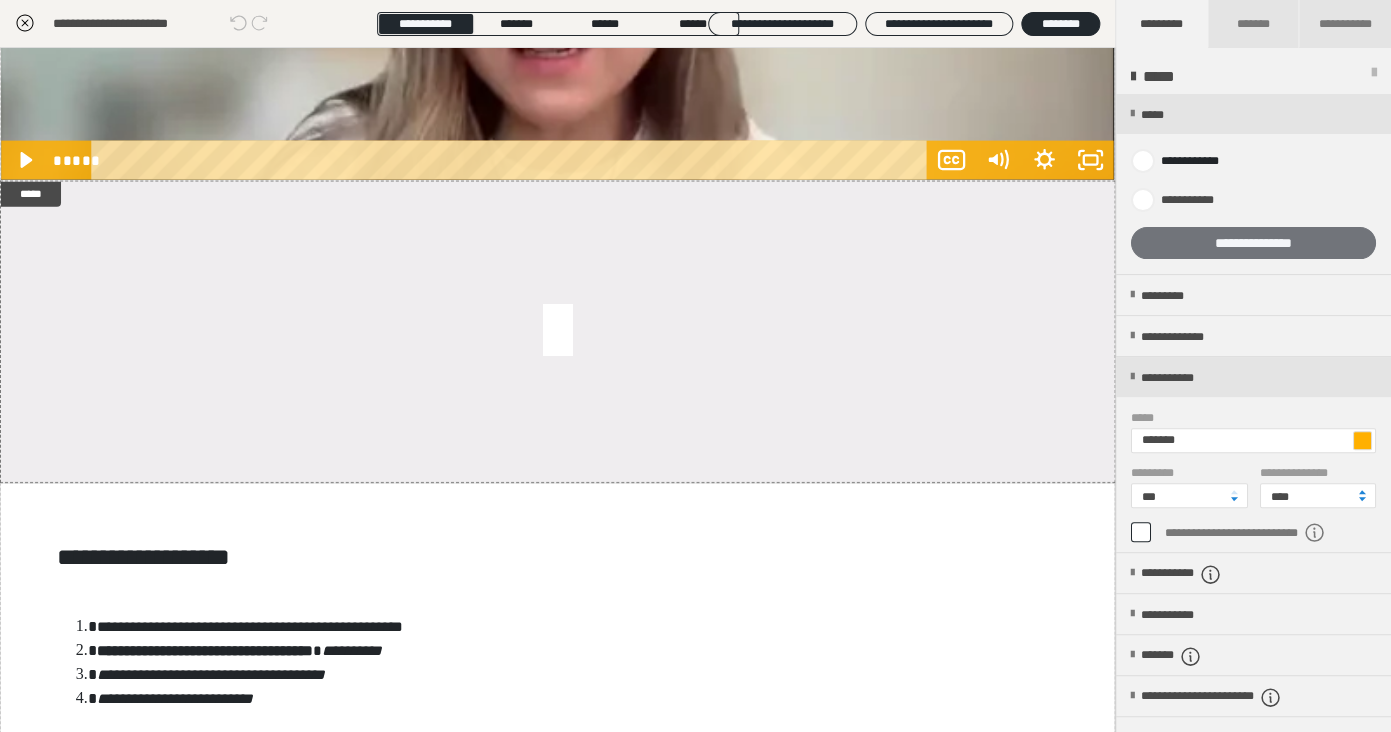 click on "**********" at bounding box center (1253, 243) 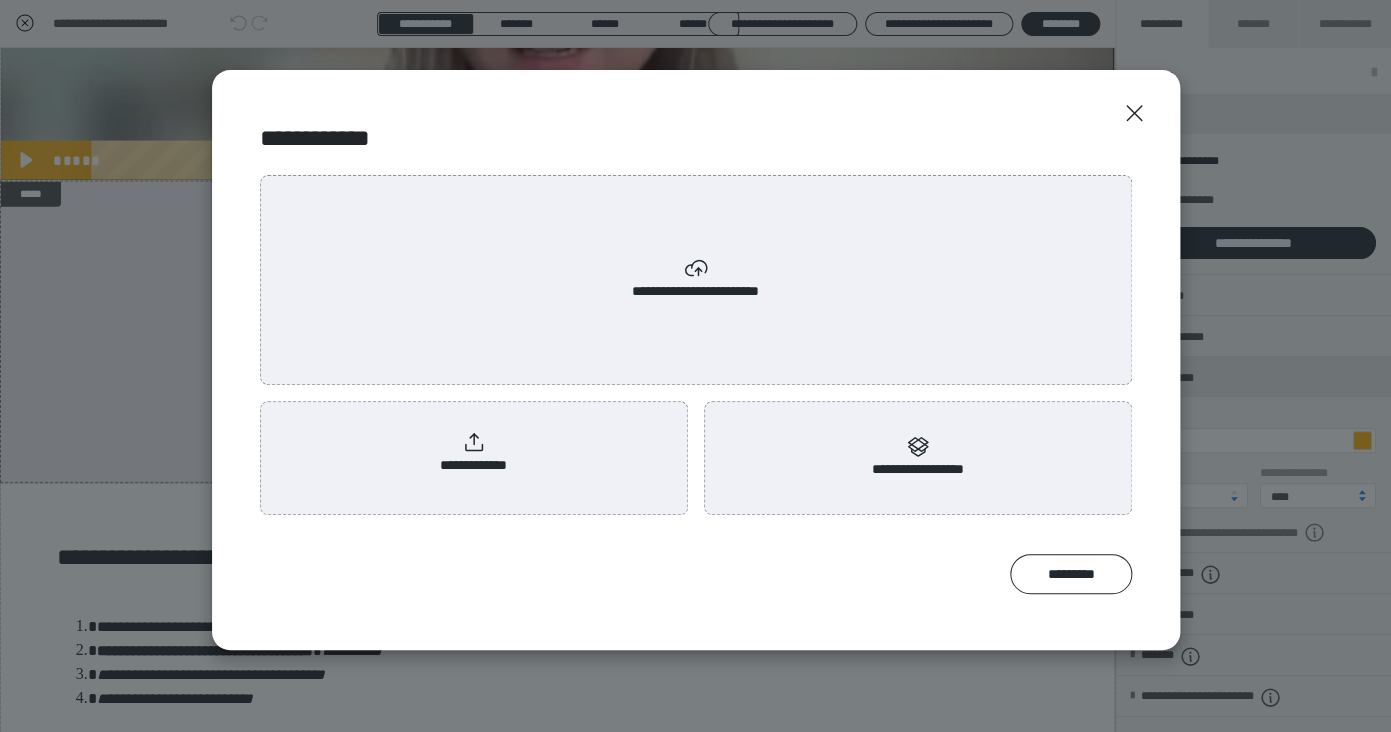 click on "**********" at bounding box center (473, 453) 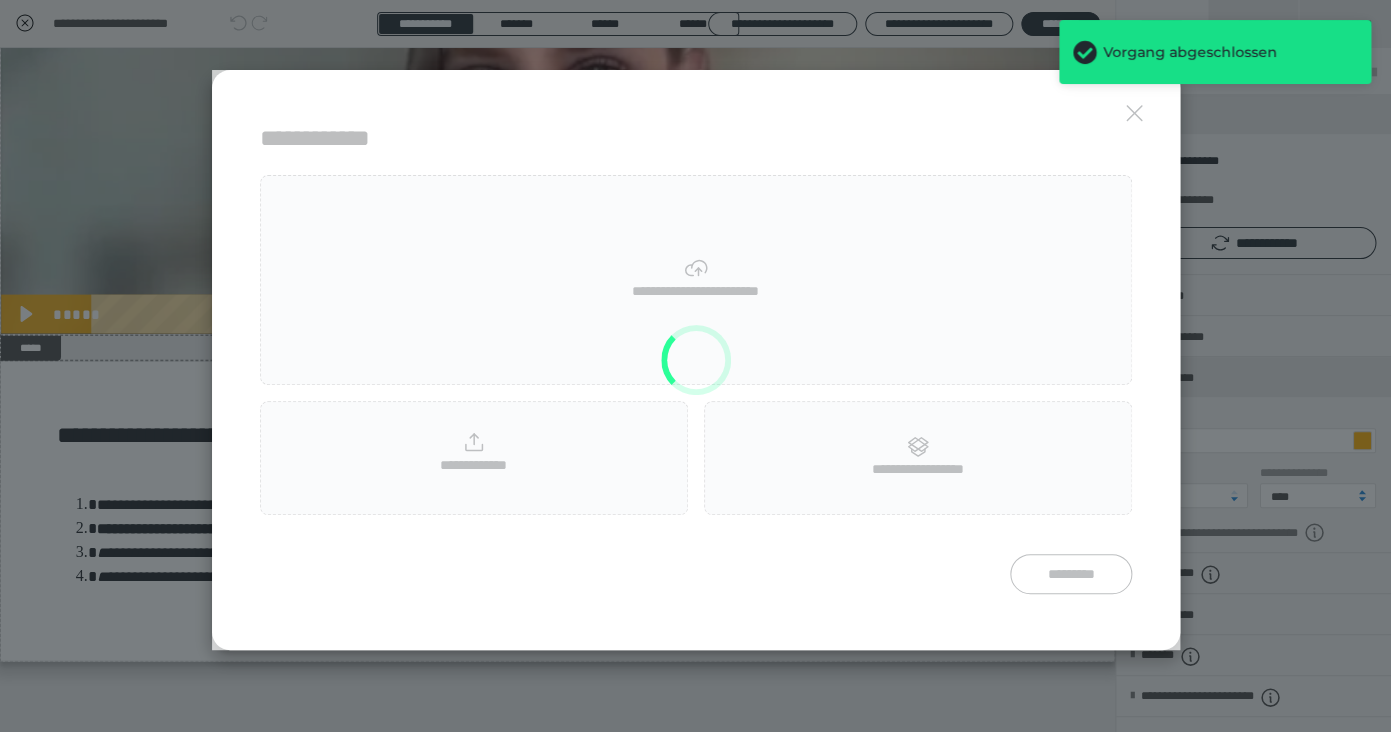 scroll, scrollTop: 1487, scrollLeft: 0, axis: vertical 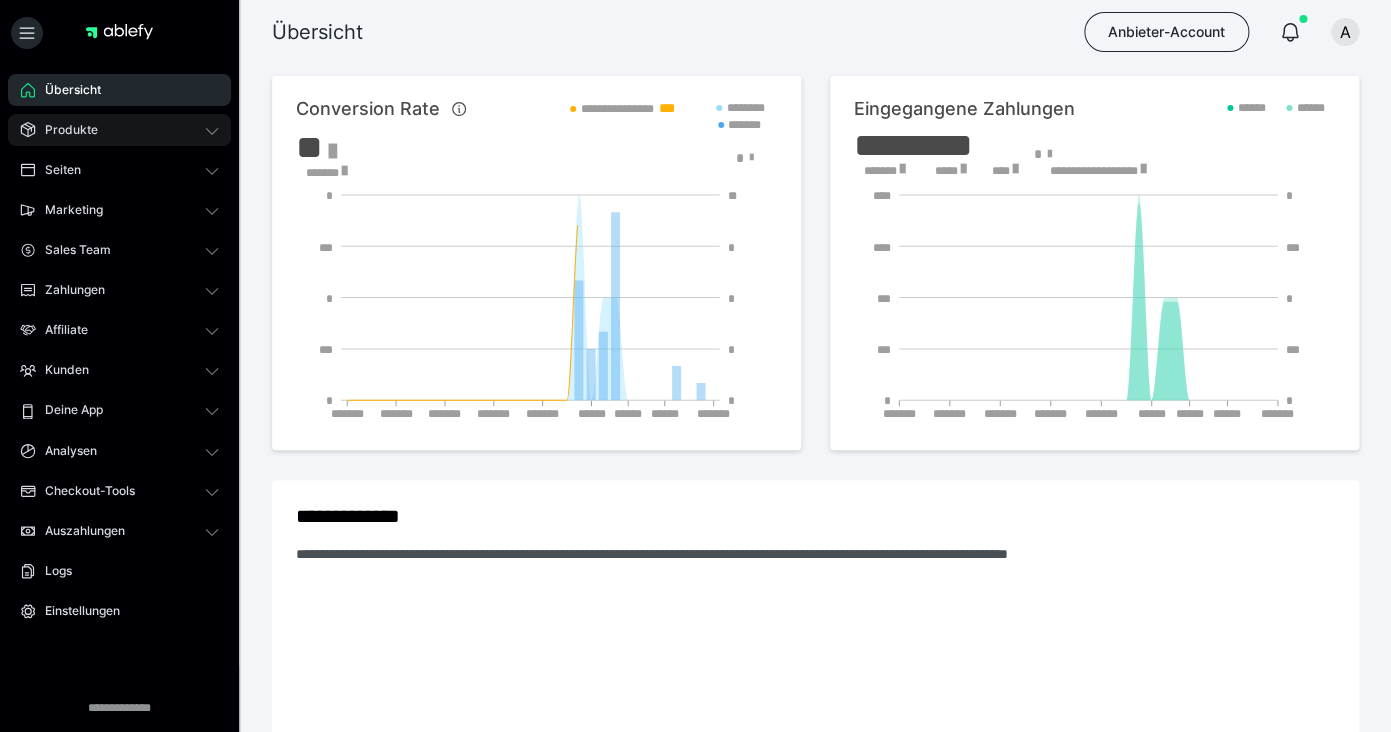 drag, startPoint x: 134, startPoint y: 127, endPoint x: 170, endPoint y: 141, distance: 38.626415 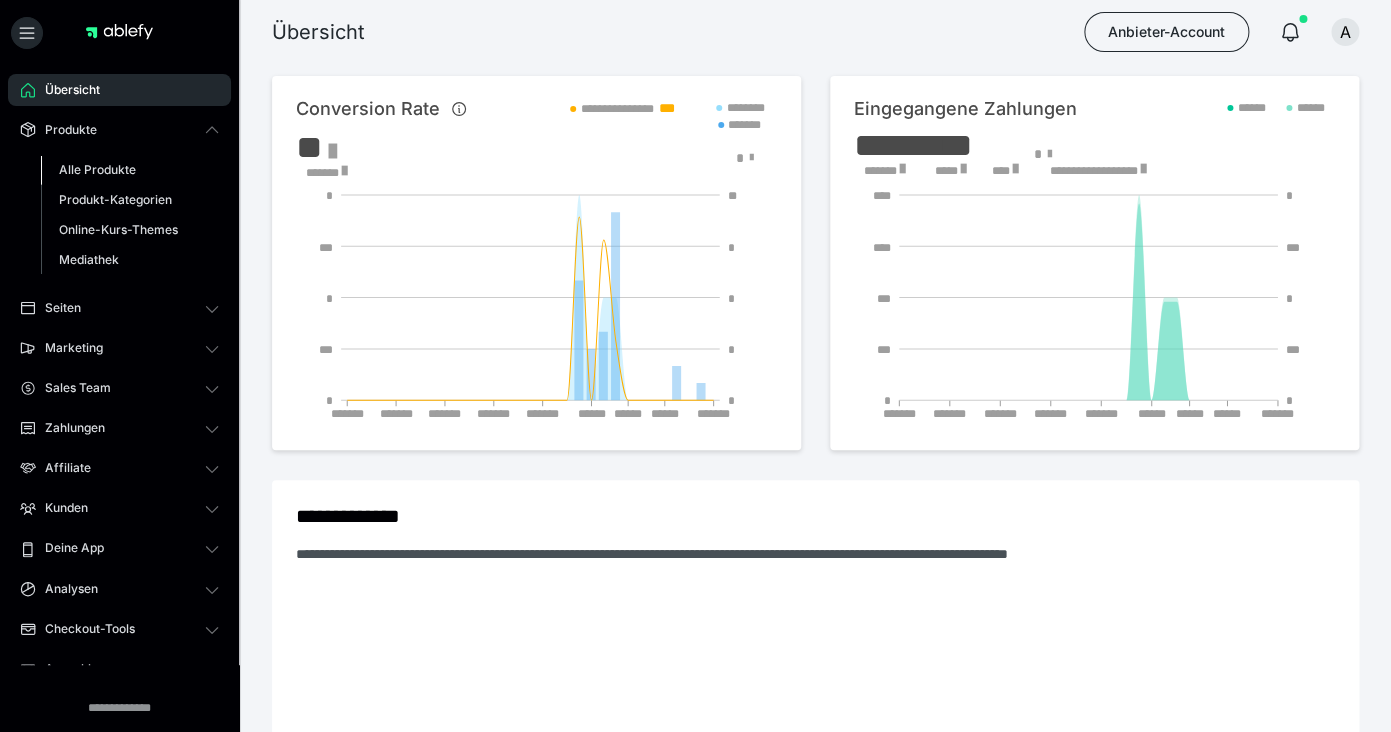 click on "Alle Produkte" at bounding box center (130, 170) 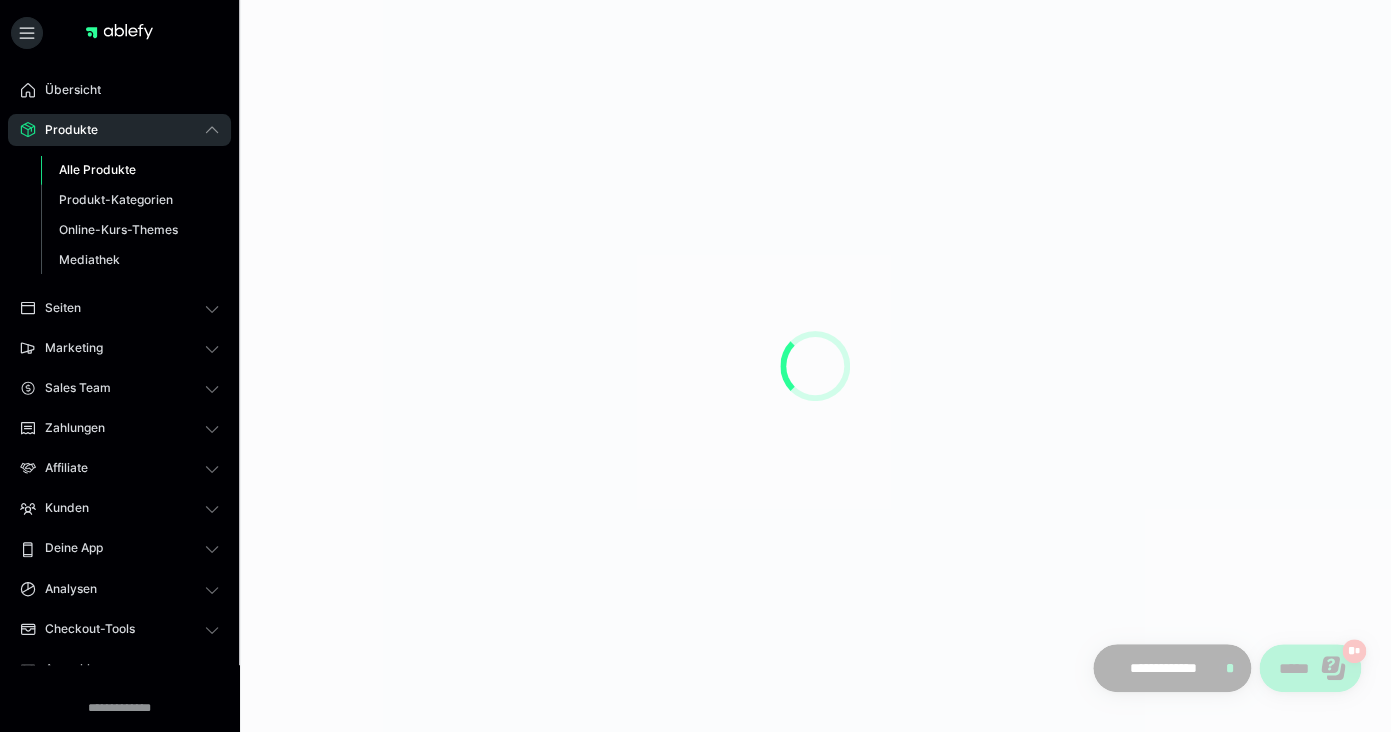 scroll, scrollTop: 0, scrollLeft: 0, axis: both 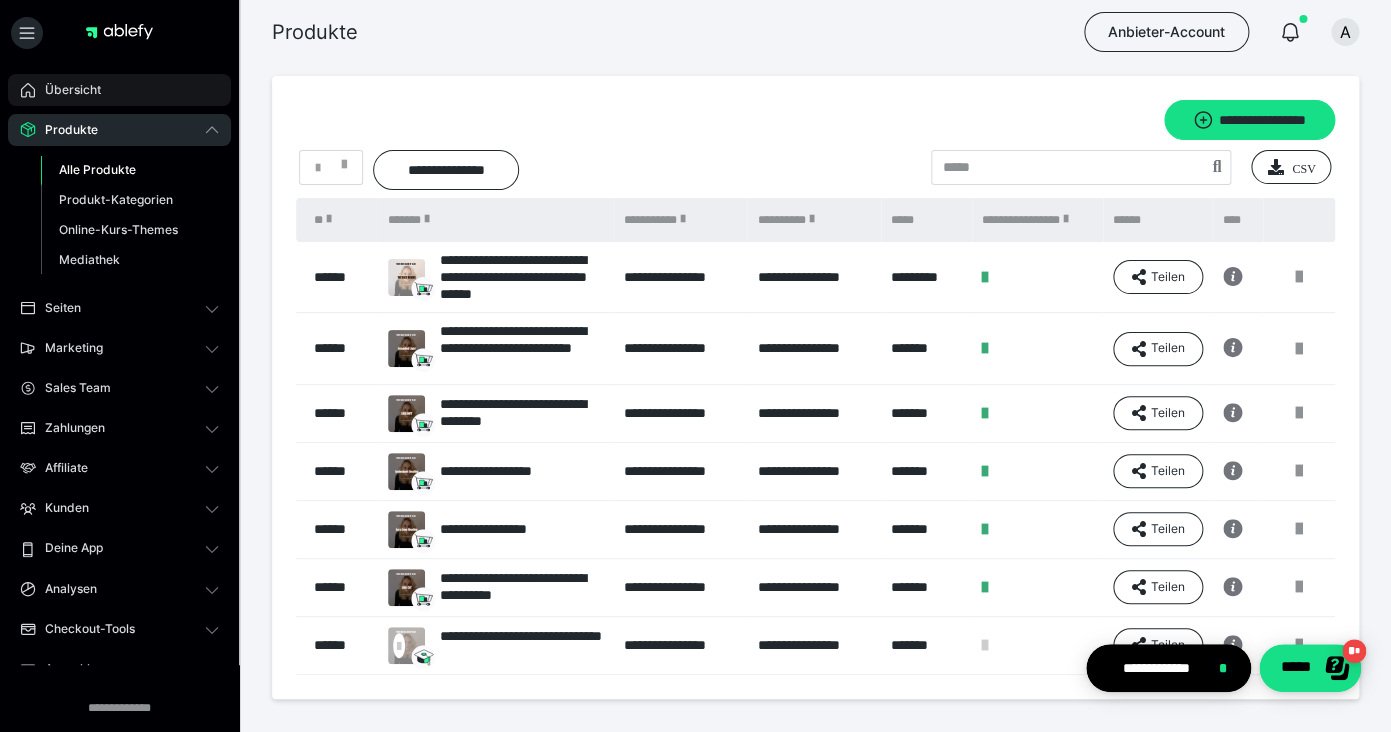 click on "Übersicht" at bounding box center (119, 90) 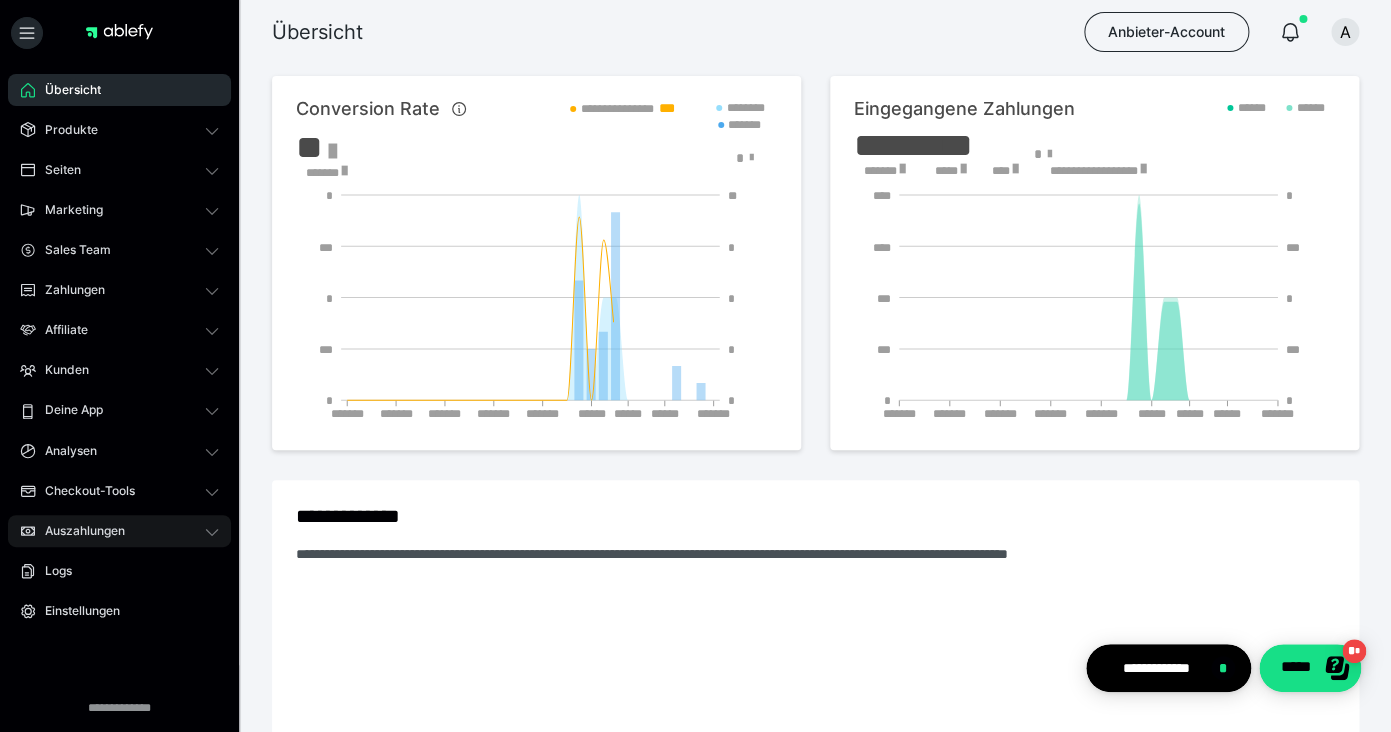 click on "Auszahlungen" at bounding box center (78, 531) 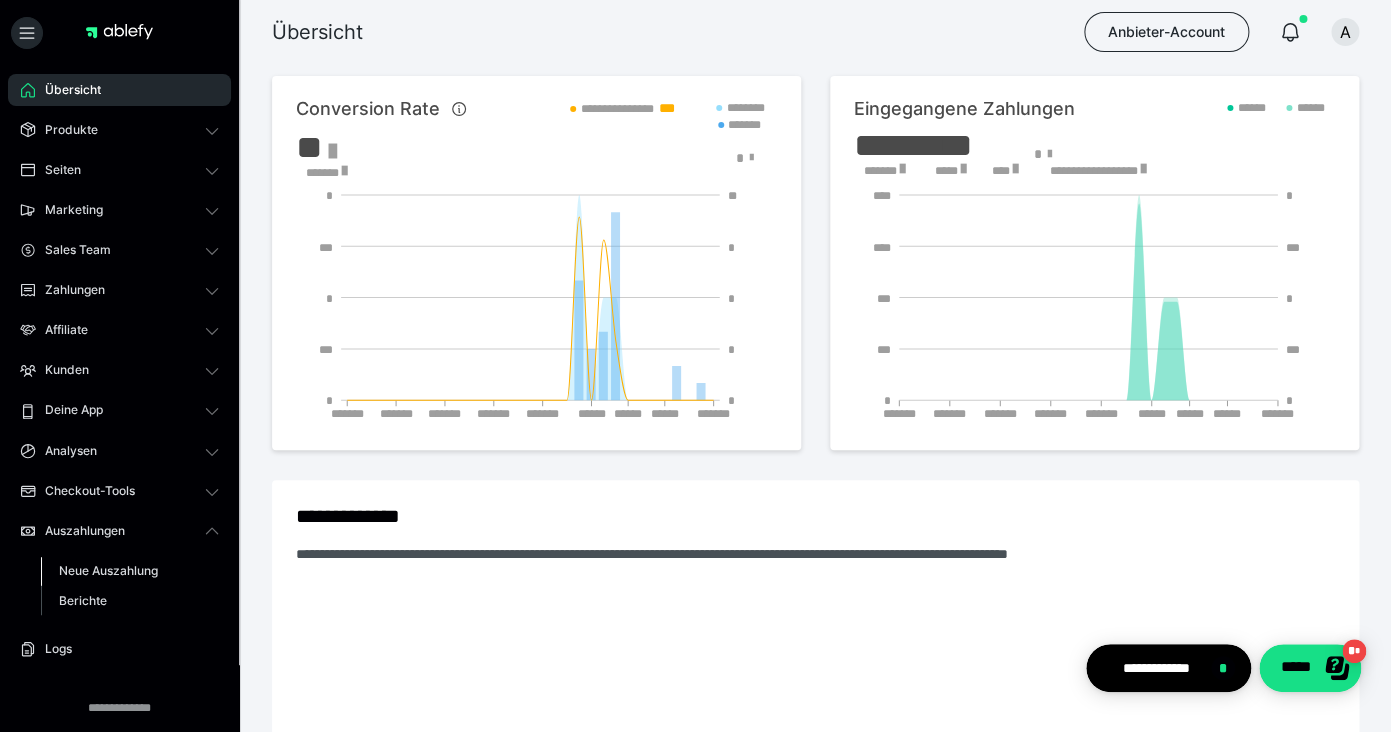 click on "Neue Auszahlung" at bounding box center (108, 570) 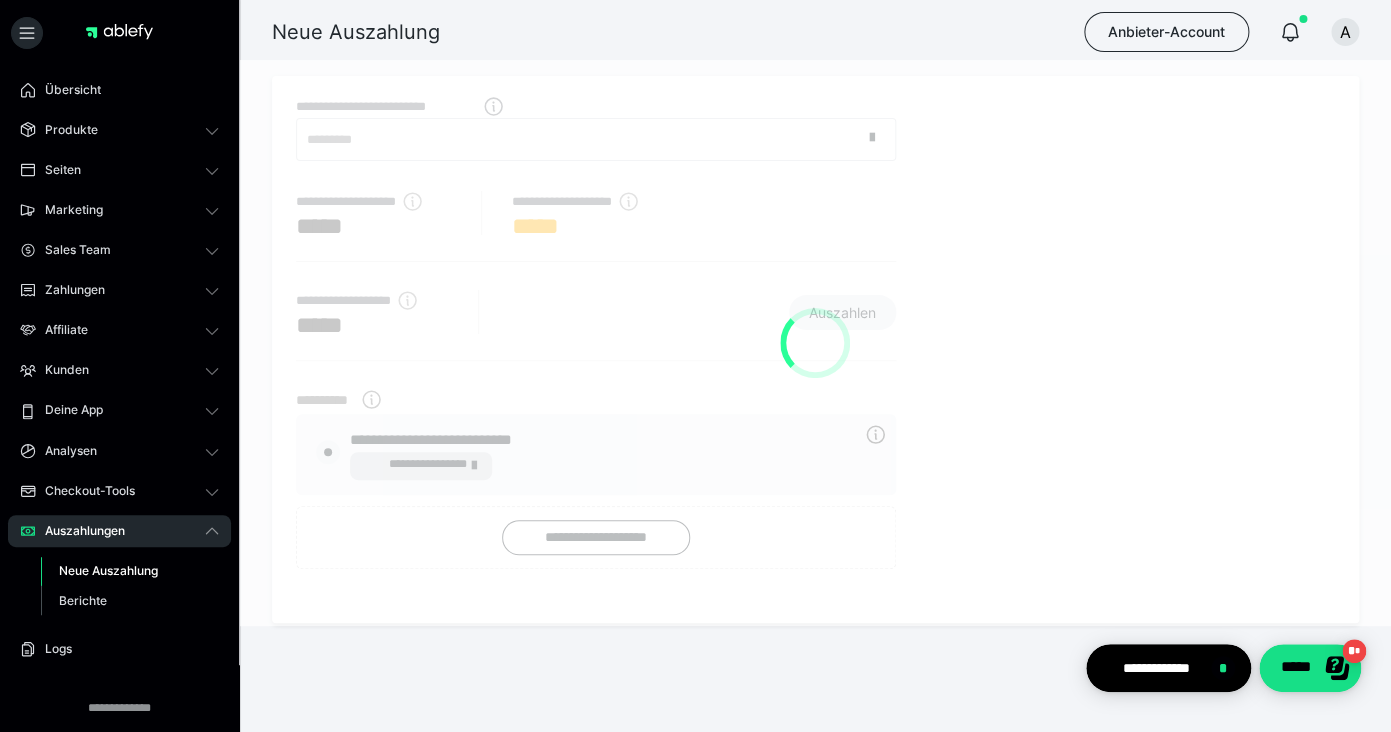 radio on "****" 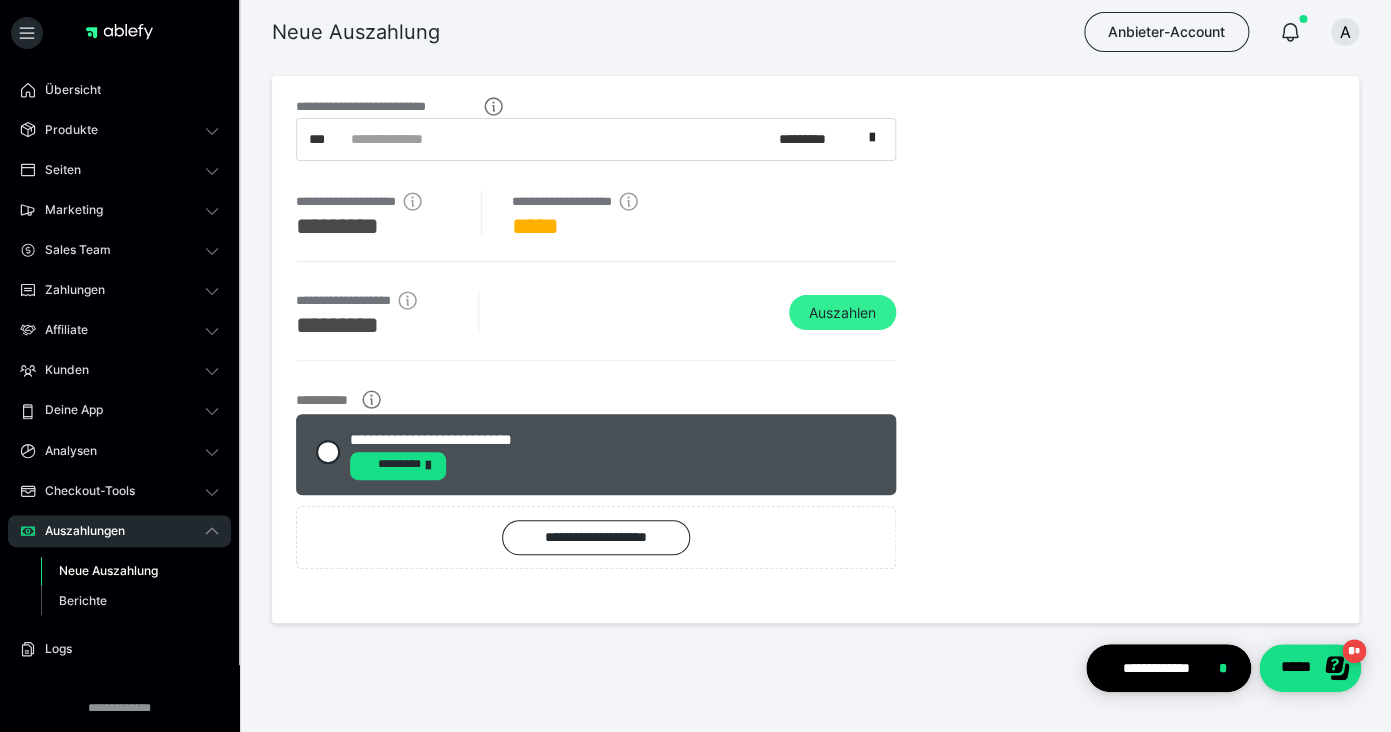 click on "Auszahlen" at bounding box center (842, 313) 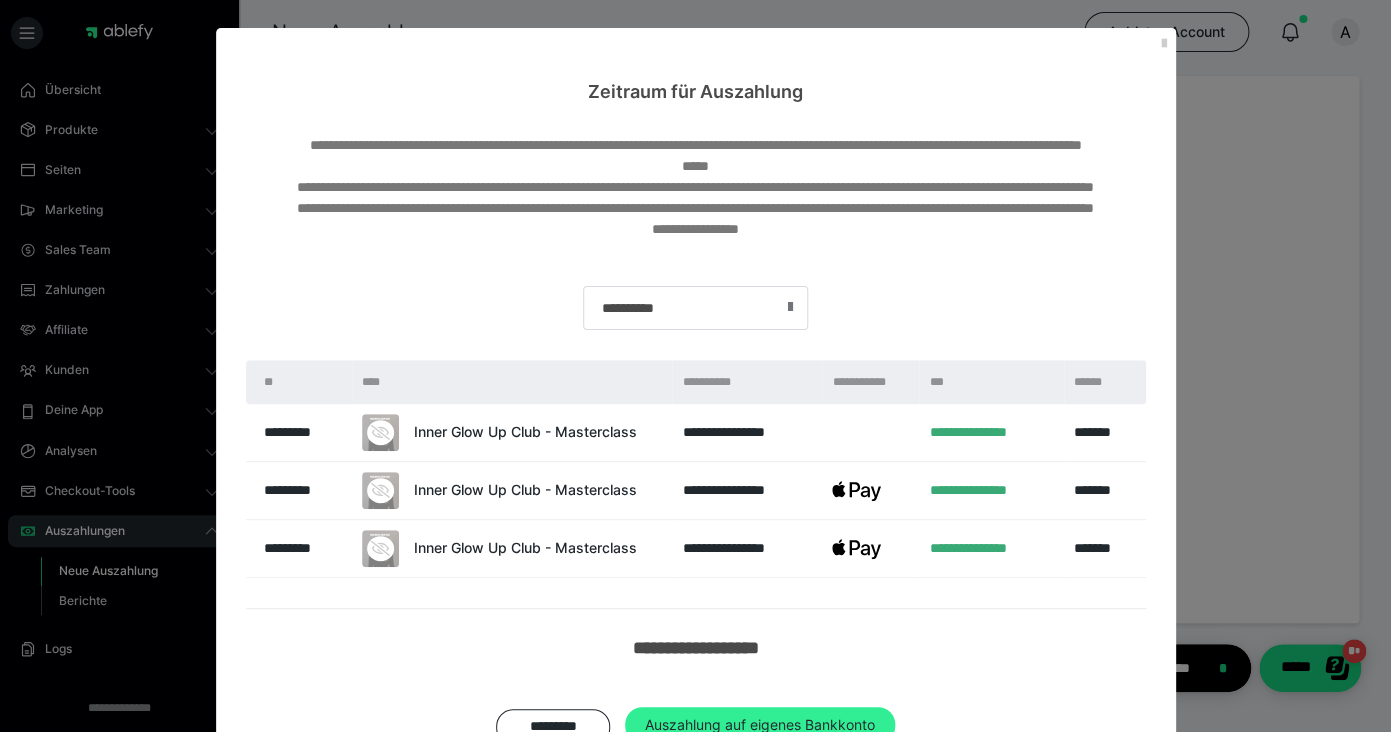 click on "Auszahlung auf eigenes Bankkonto" at bounding box center (760, 725) 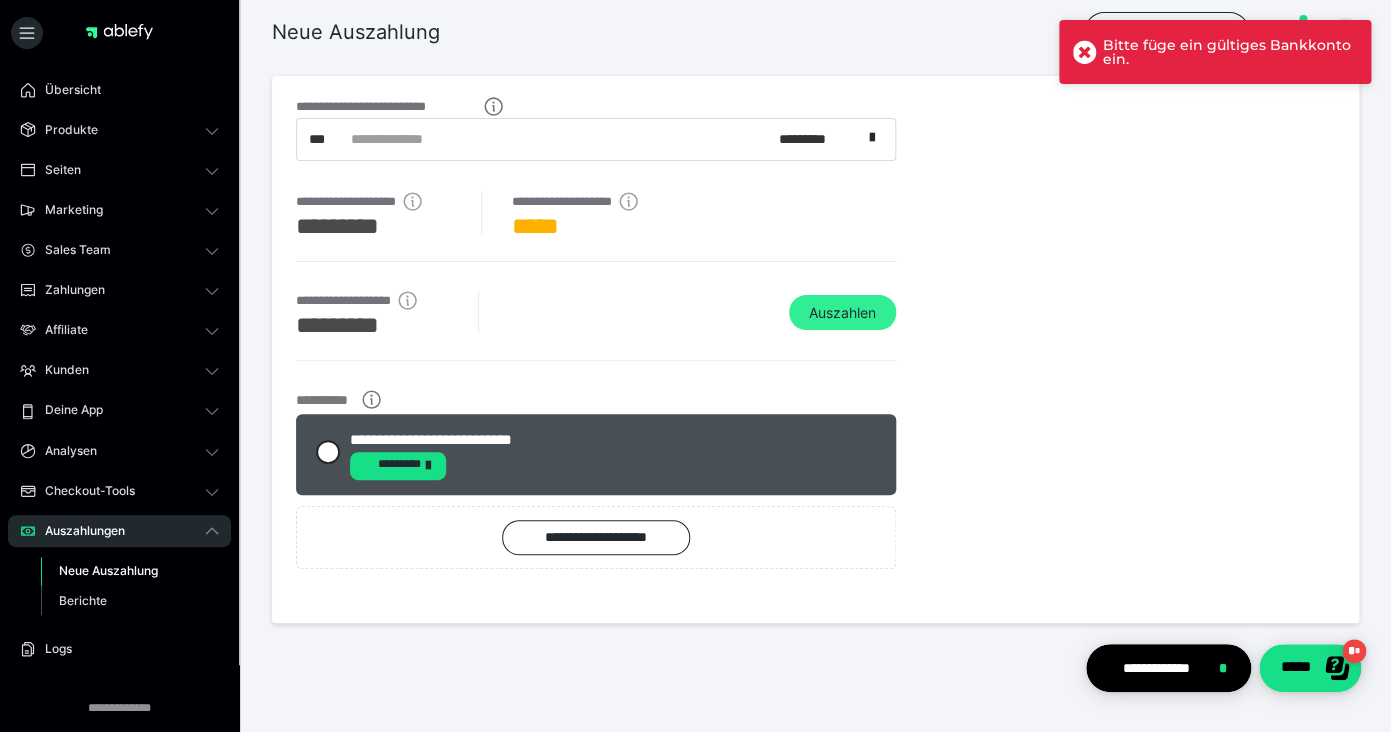 click on "Auszahlen" at bounding box center (842, 313) 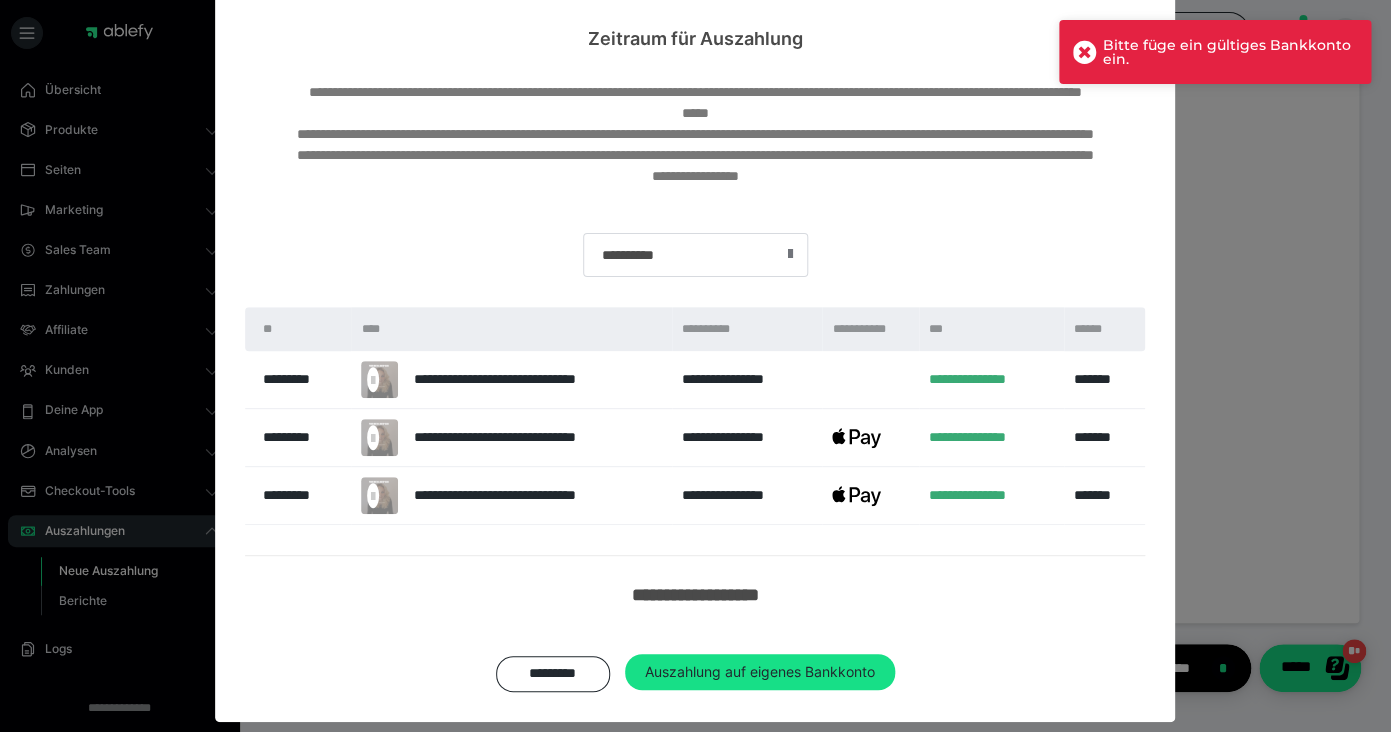 scroll, scrollTop: 69, scrollLeft: 0, axis: vertical 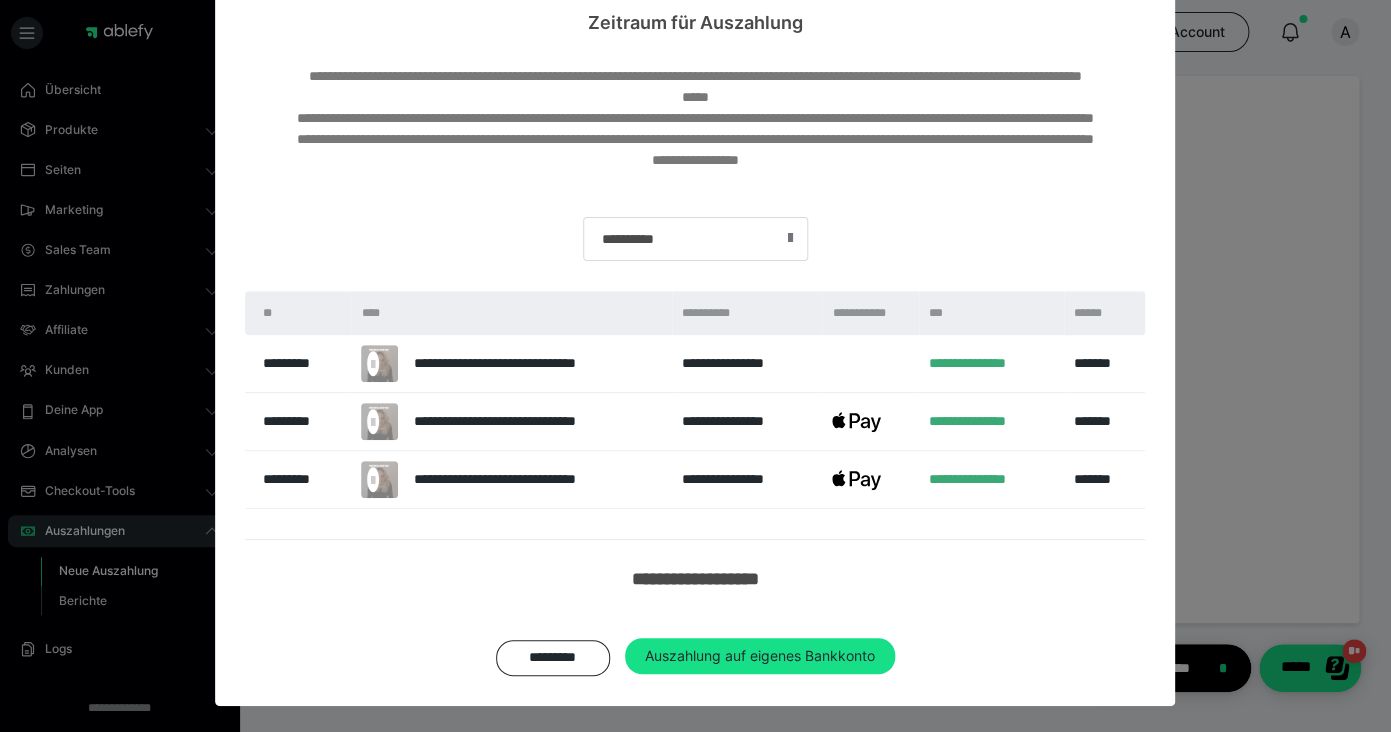 click at bounding box center [870, 364] 